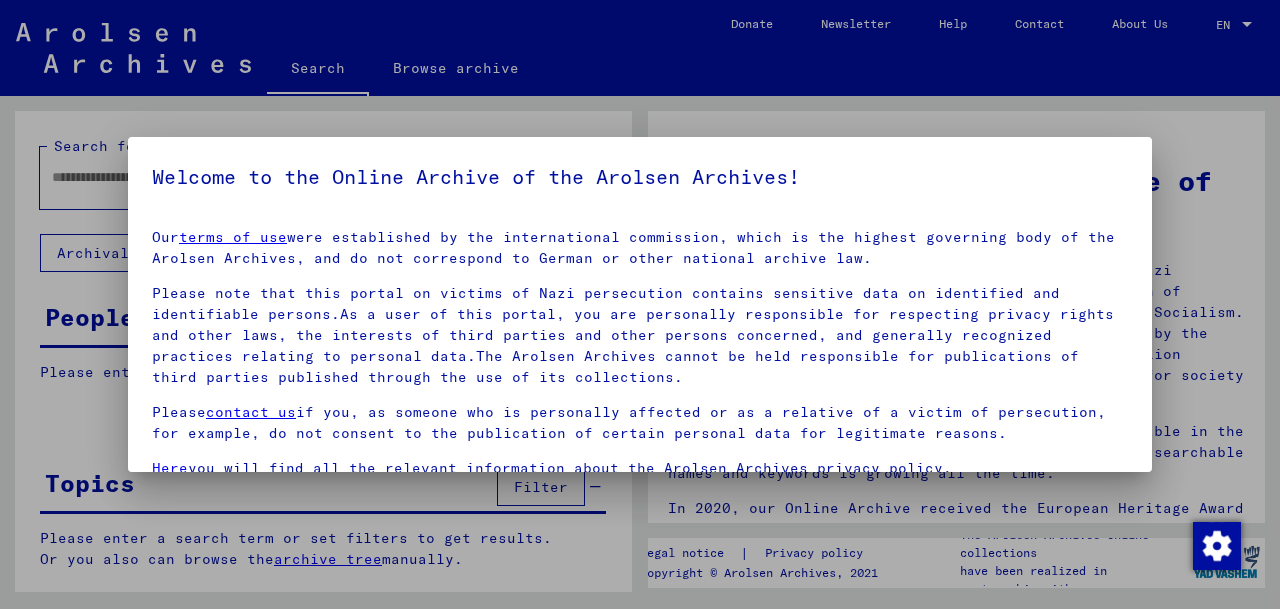 scroll, scrollTop: 0, scrollLeft: 0, axis: both 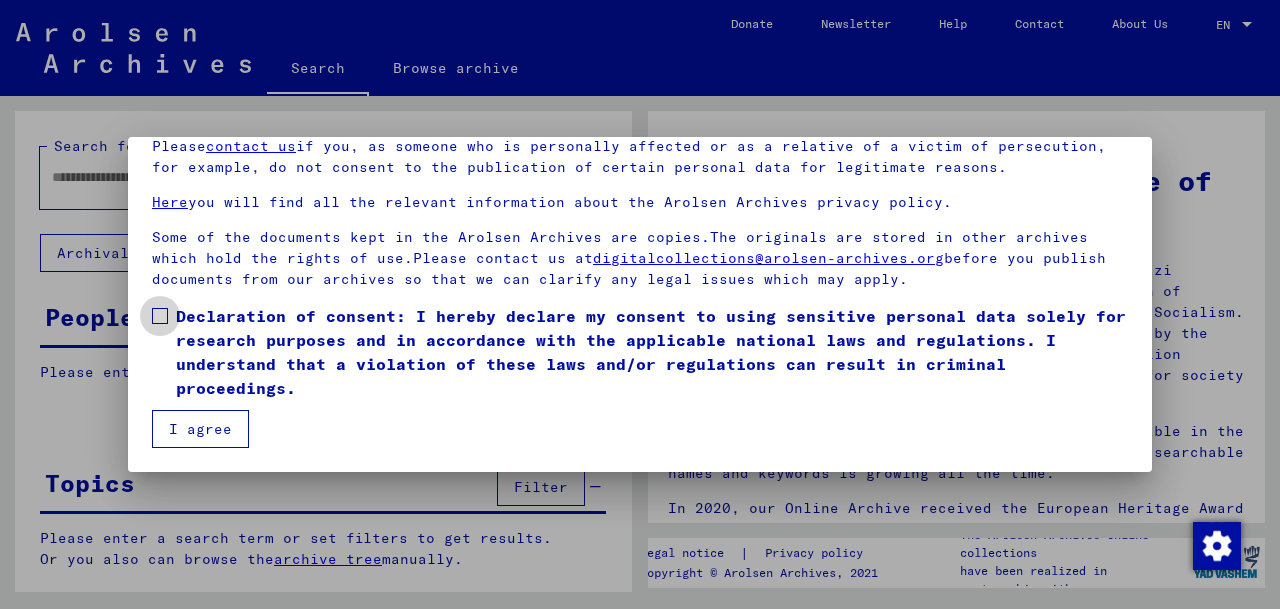 click at bounding box center [160, 316] 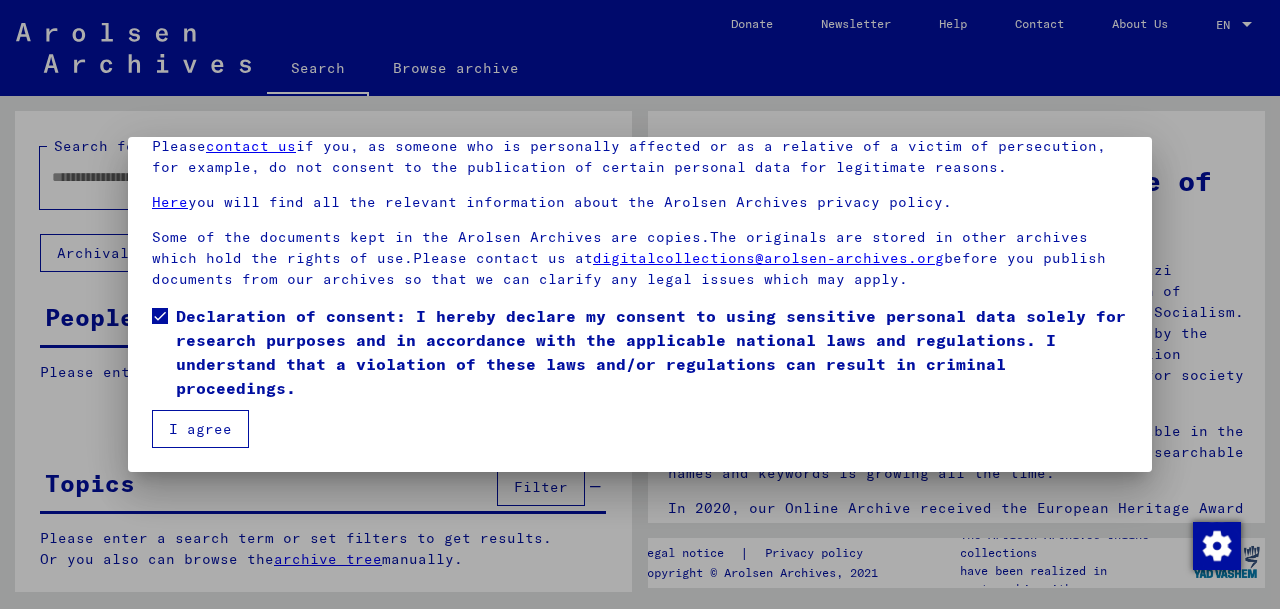 click on "I agree" at bounding box center (200, 429) 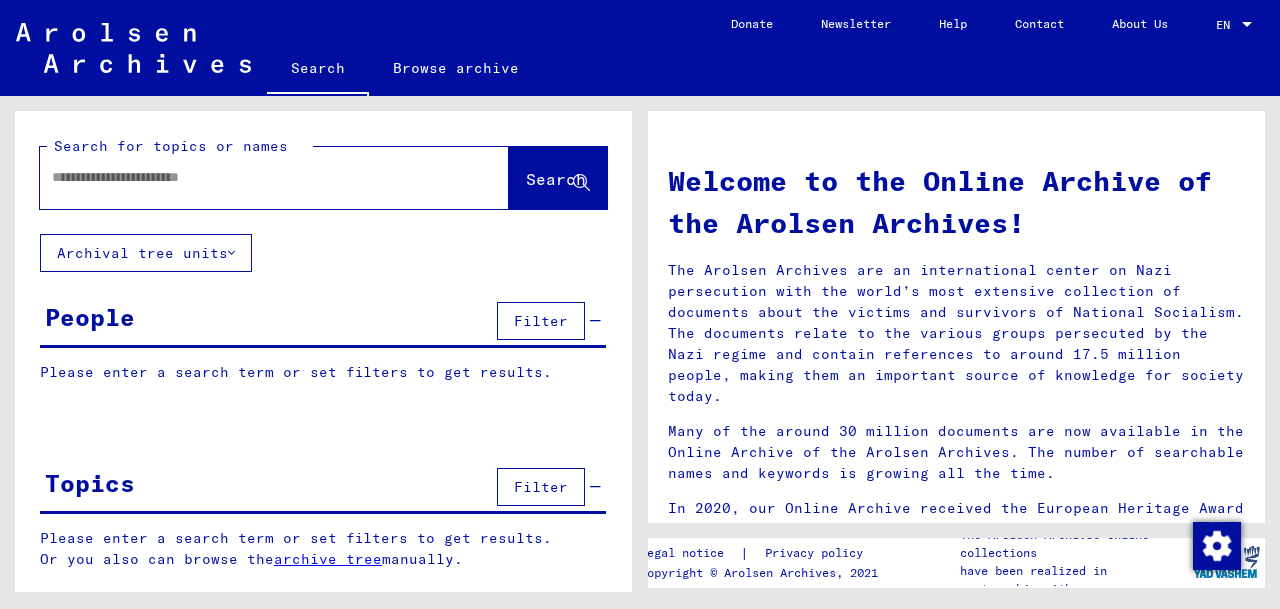 click at bounding box center [250, 177] 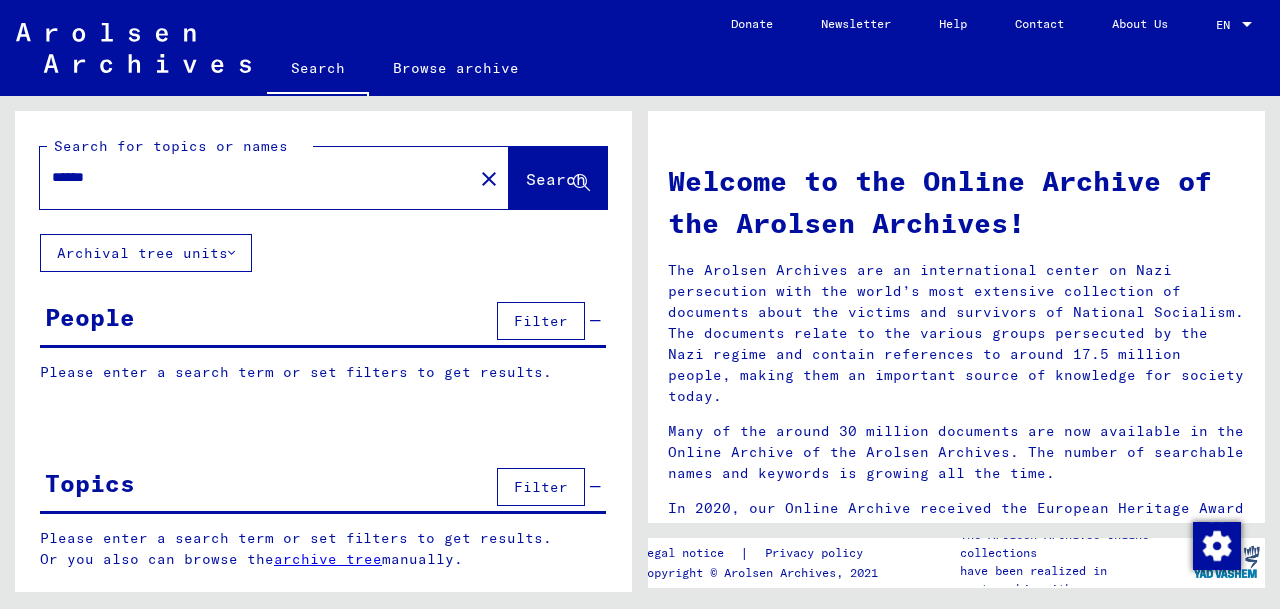 type on "******" 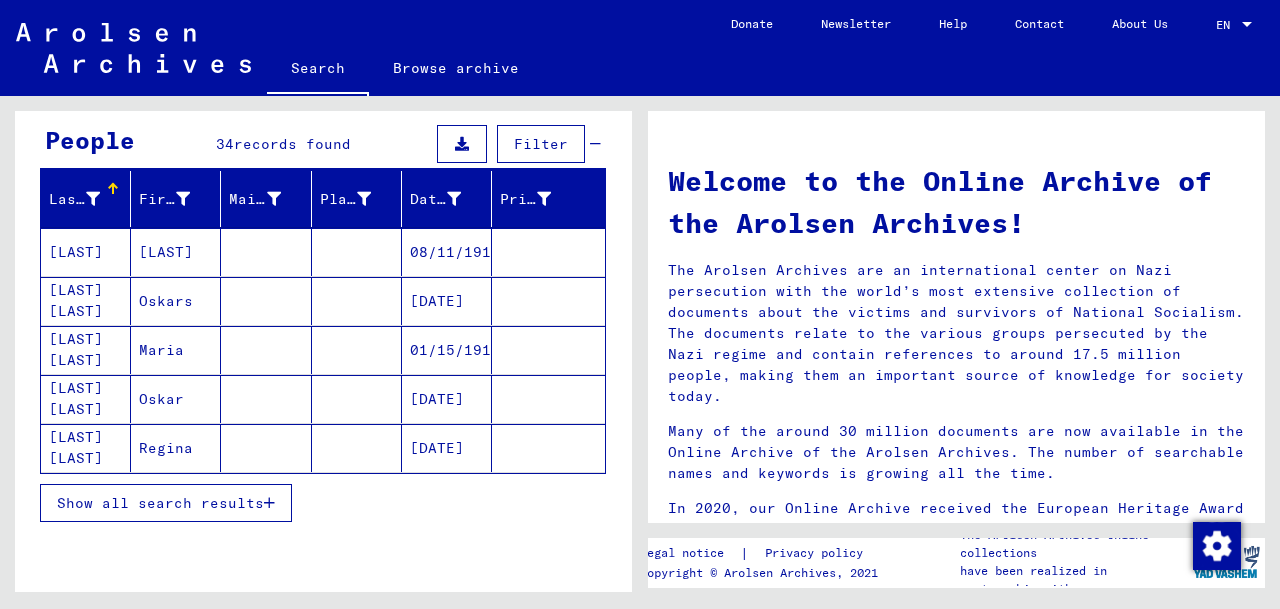 scroll, scrollTop: 179, scrollLeft: 0, axis: vertical 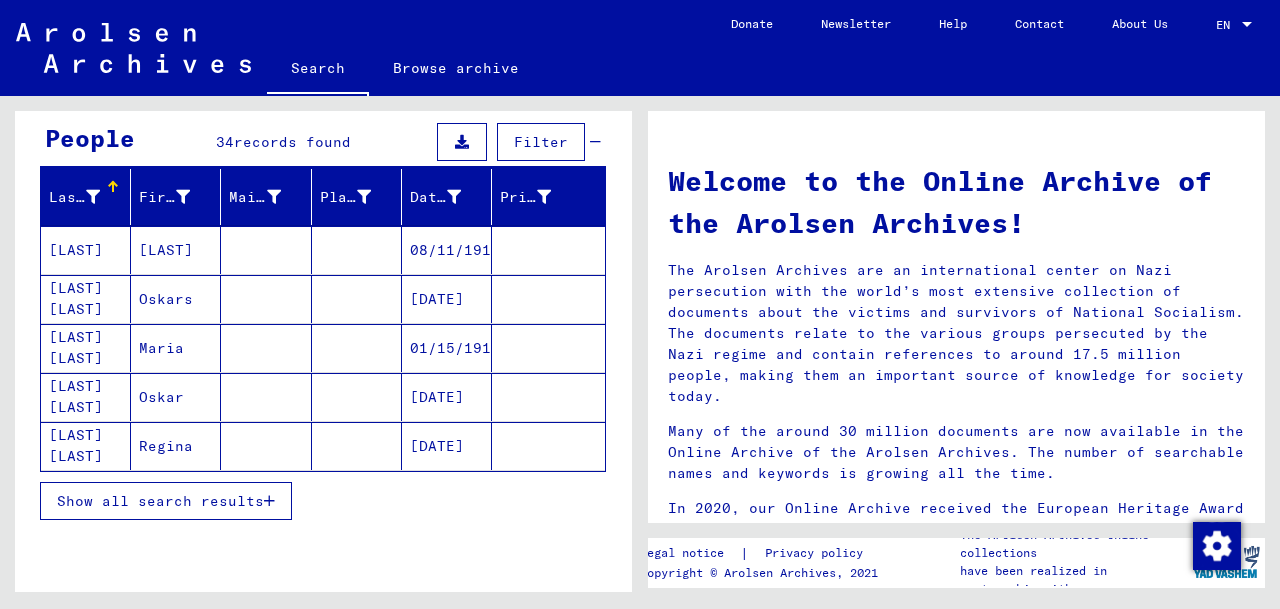click on "Show all search results" at bounding box center [160, 501] 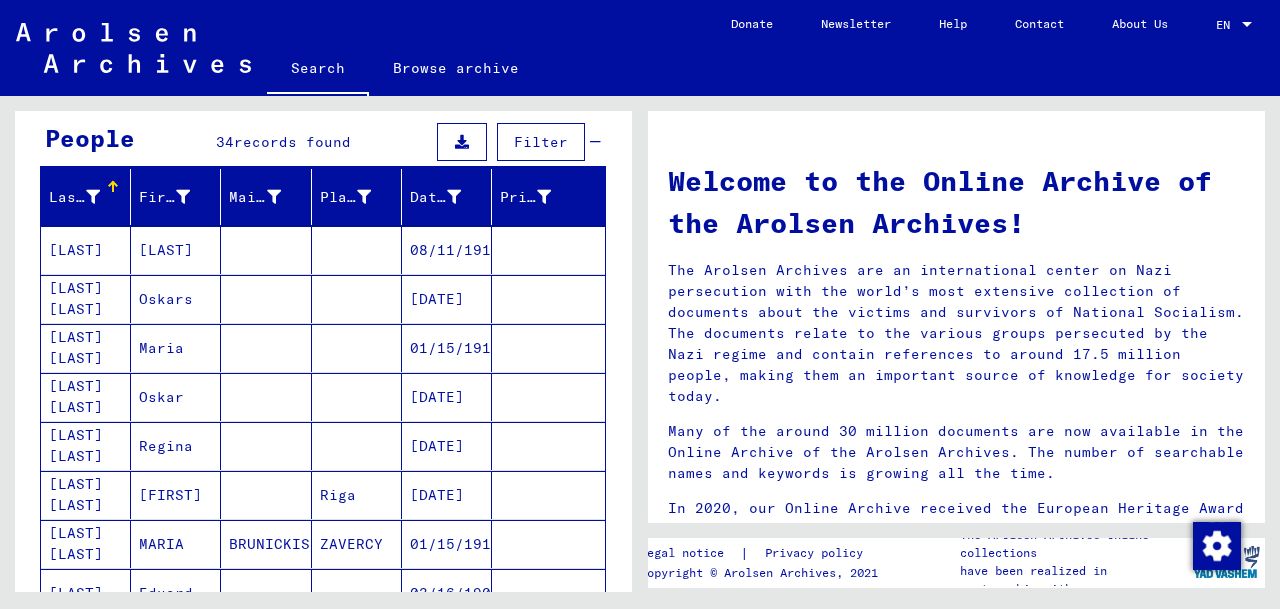 click on "[LAST] [LAST]" at bounding box center (86, 348) 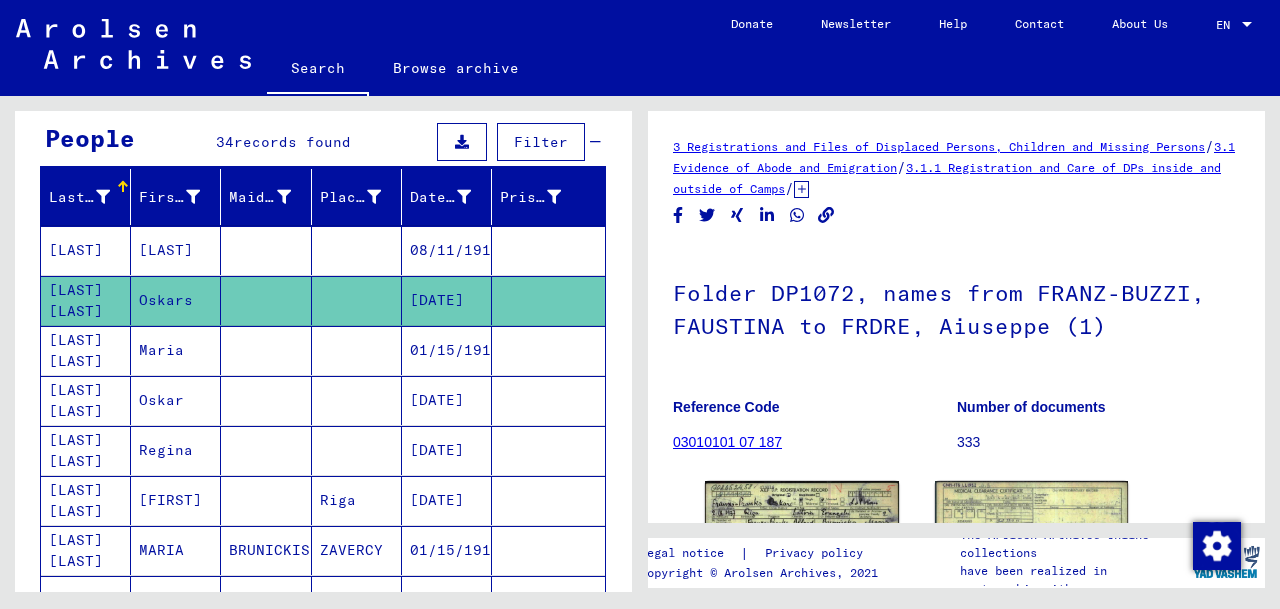 scroll, scrollTop: 0, scrollLeft: 0, axis: both 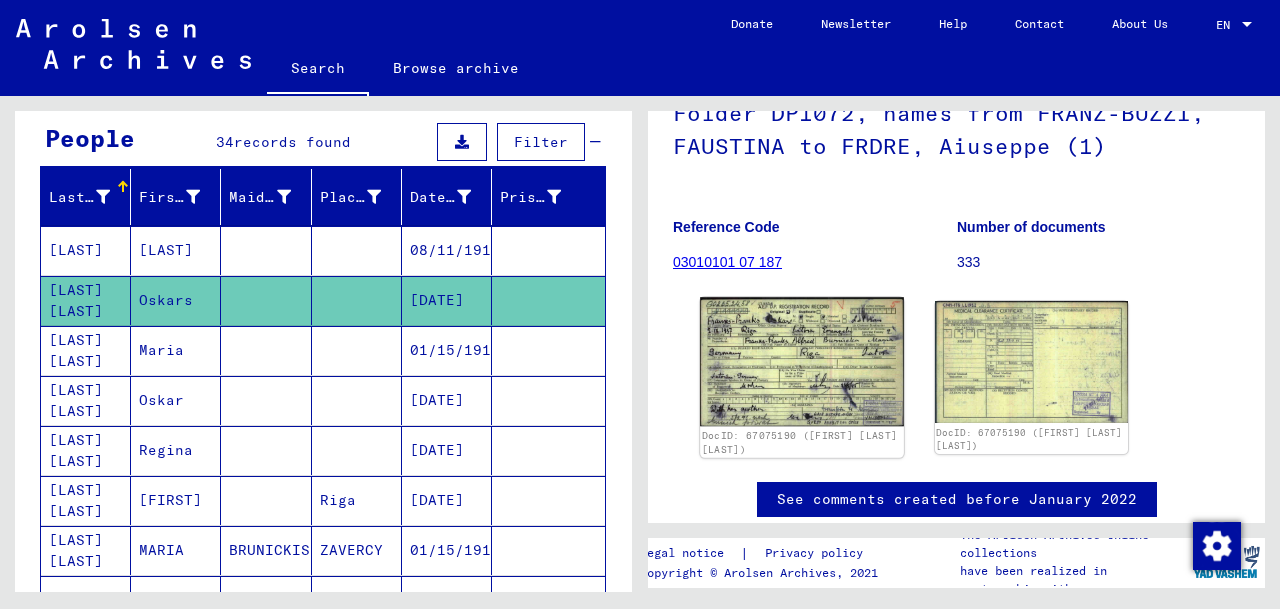 click 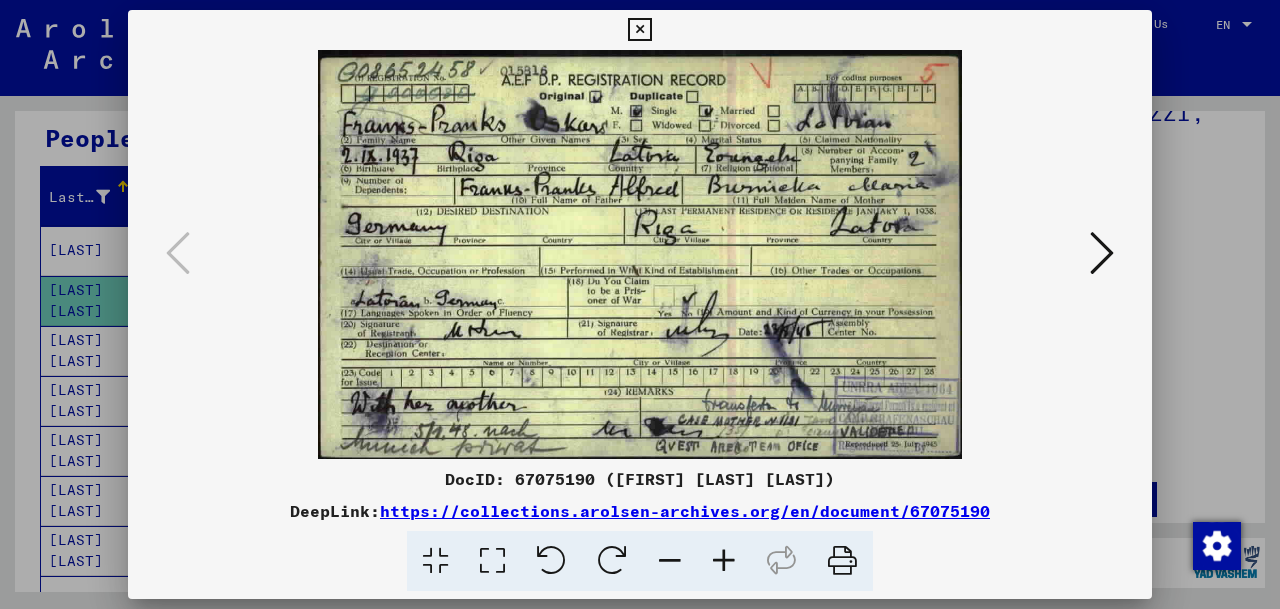 click at bounding box center [724, 561] 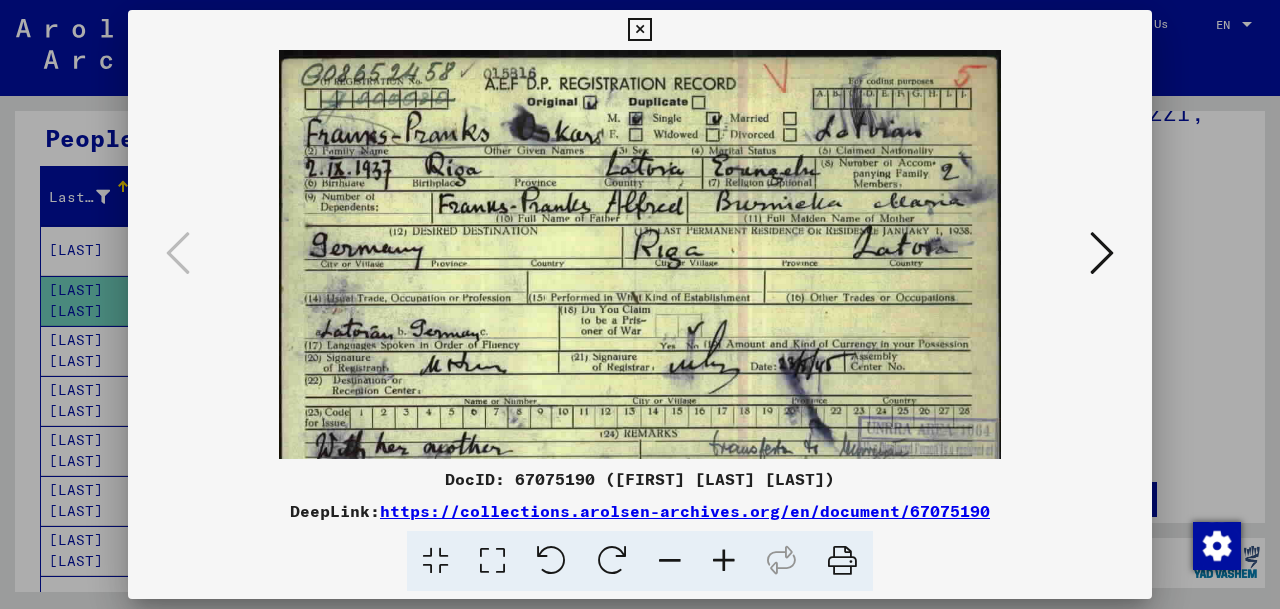 click at bounding box center [724, 561] 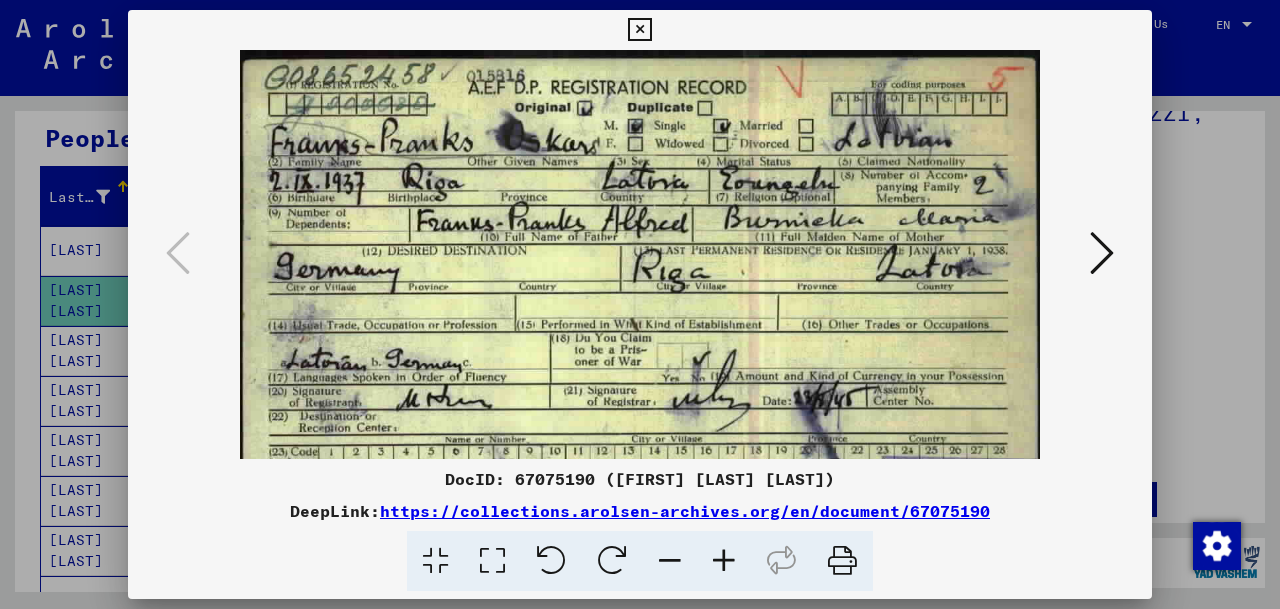 click at bounding box center [724, 561] 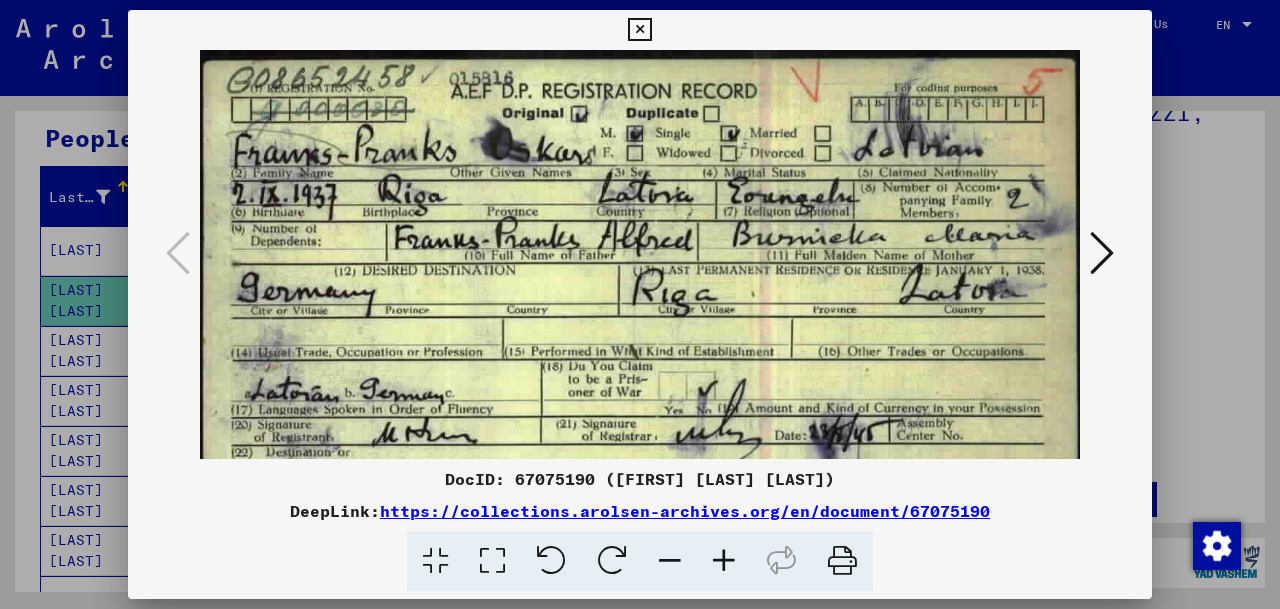 click at bounding box center [724, 561] 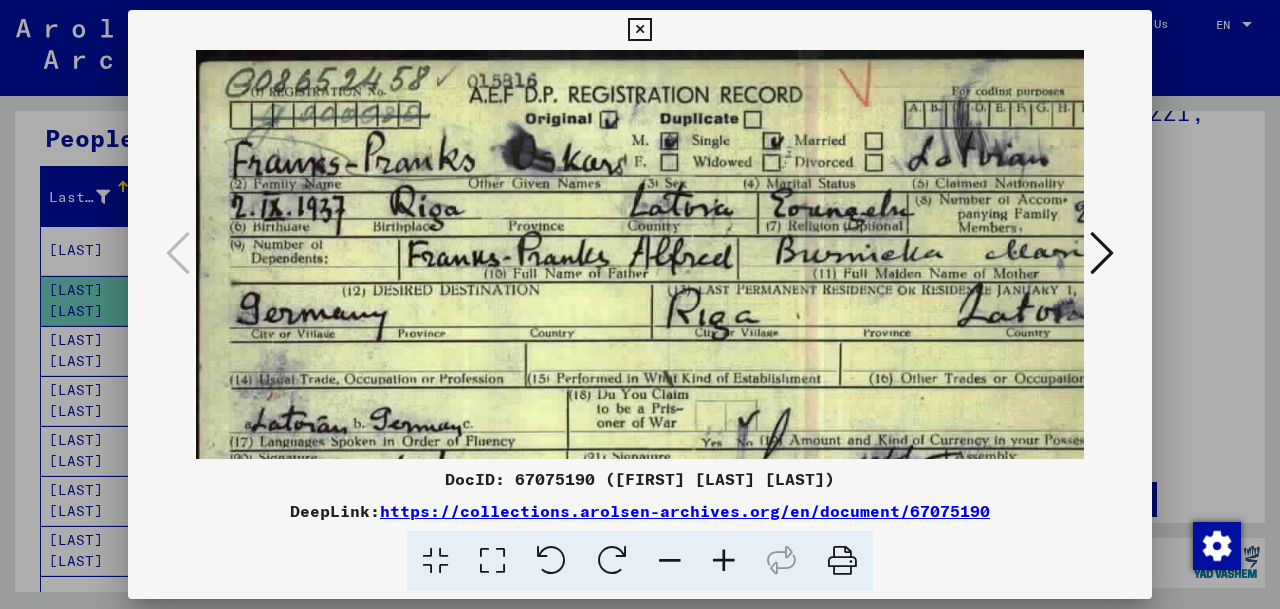 click at bounding box center [724, 561] 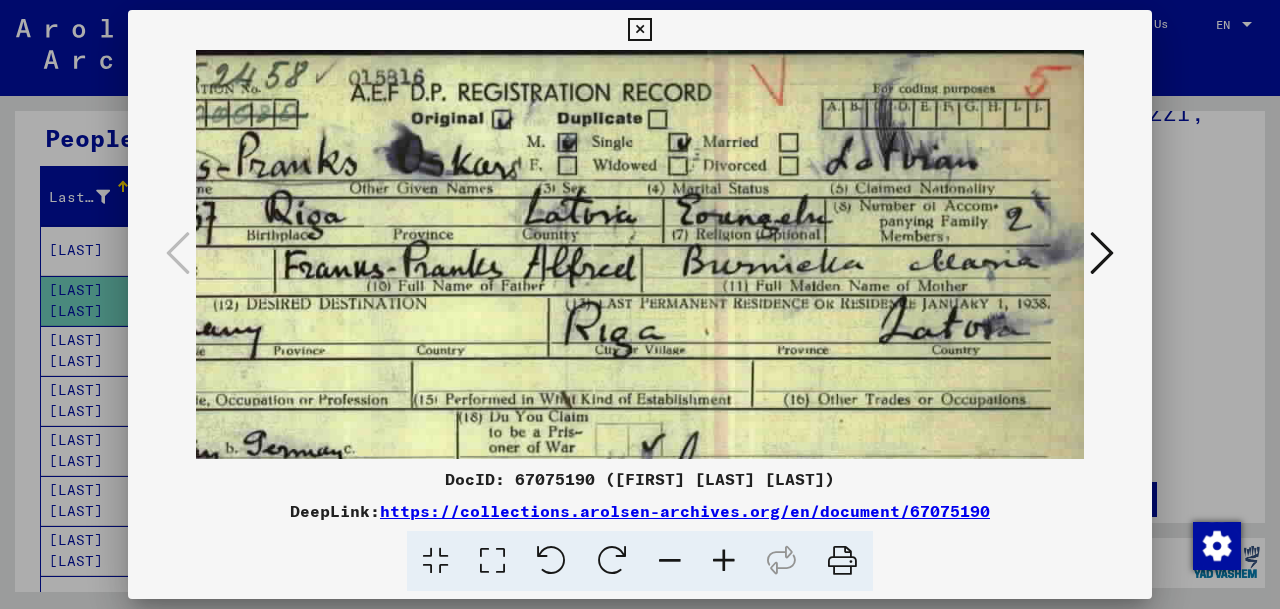 scroll, scrollTop: 15, scrollLeft: 149, axis: both 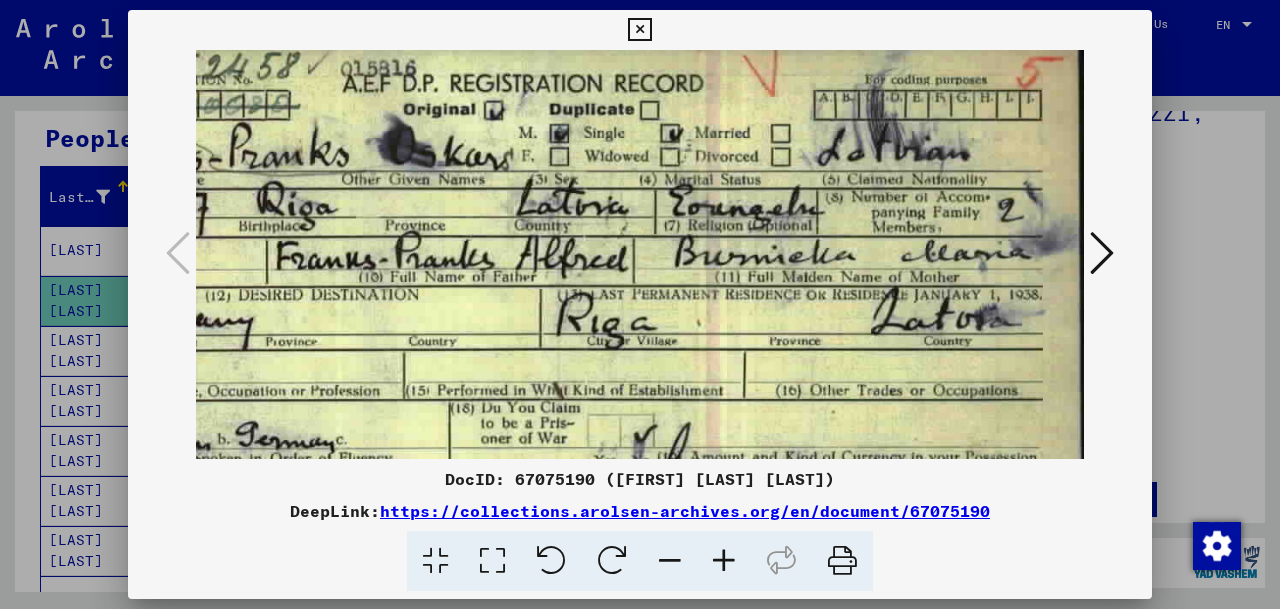 drag, startPoint x: 713, startPoint y: 307, endPoint x: 469, endPoint y: 293, distance: 244.4013 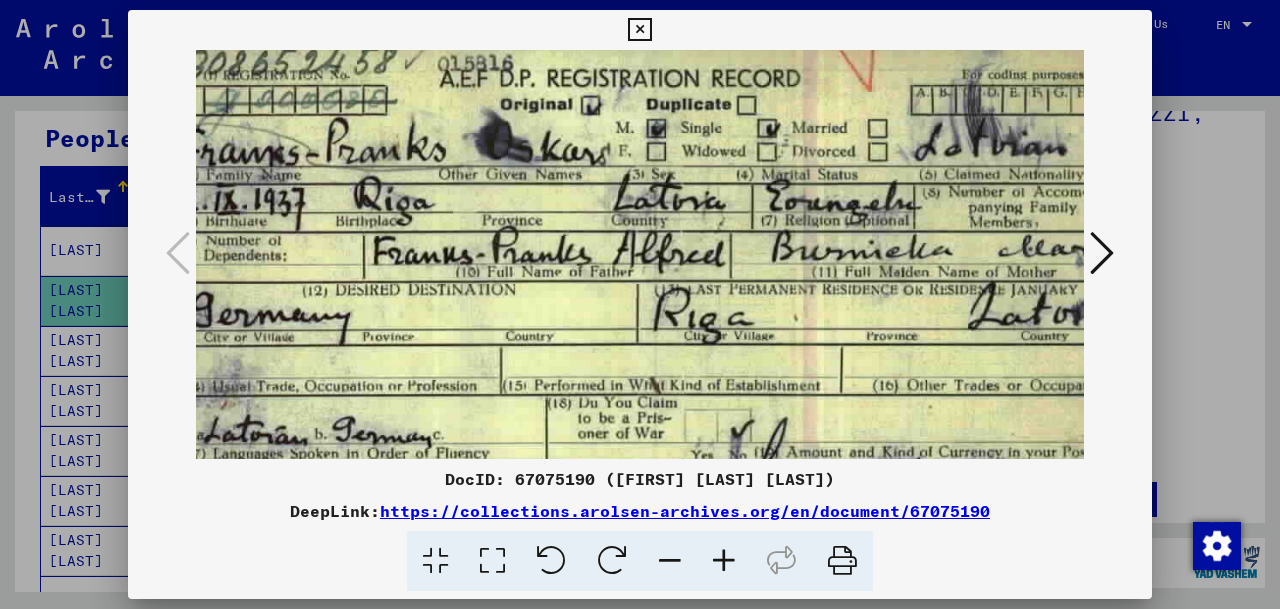 drag, startPoint x: 516, startPoint y: 294, endPoint x: 613, endPoint y: 289, distance: 97.128784 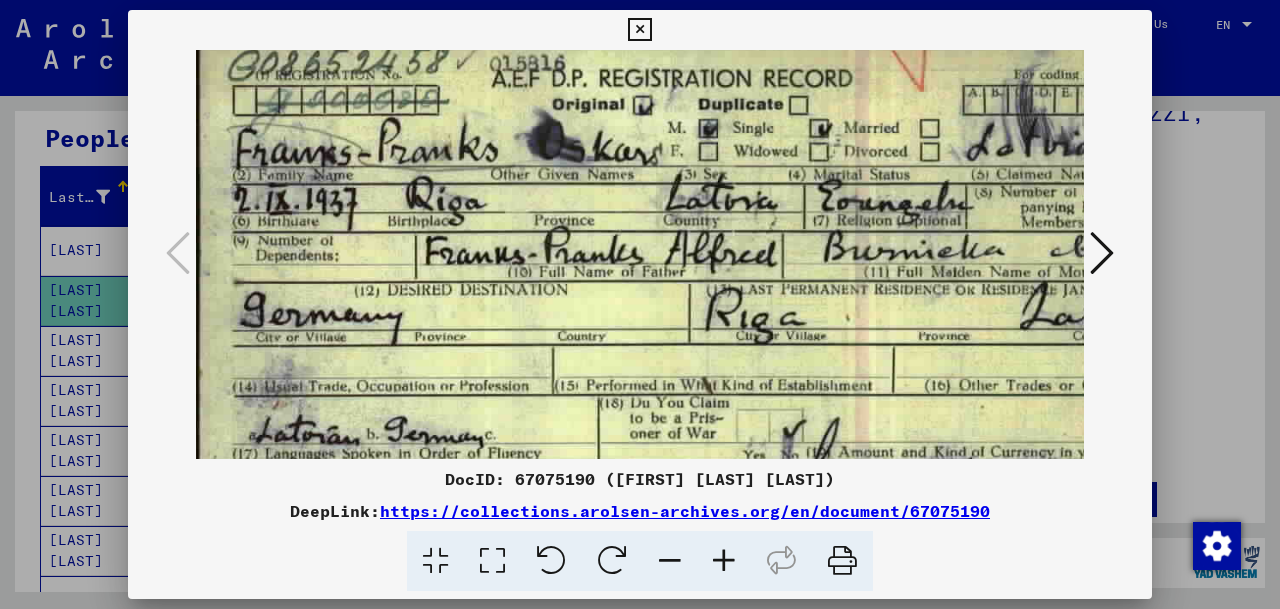 scroll, scrollTop: 17, scrollLeft: 0, axis: vertical 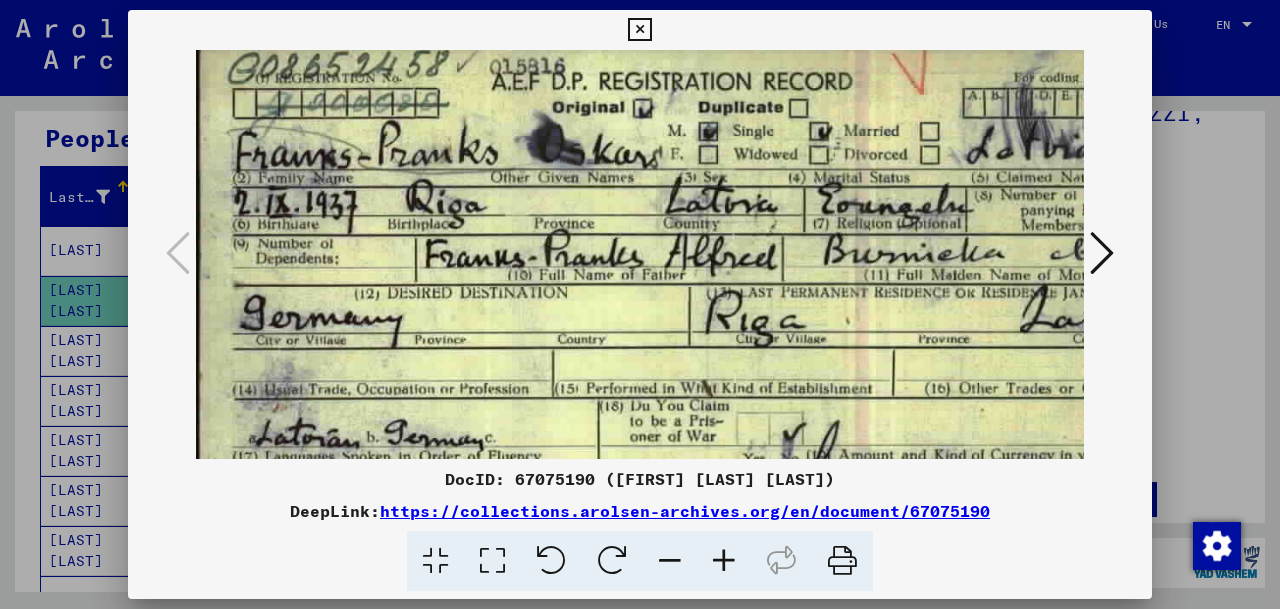 drag, startPoint x: 611, startPoint y: 290, endPoint x: 712, endPoint y: 293, distance: 101.04455 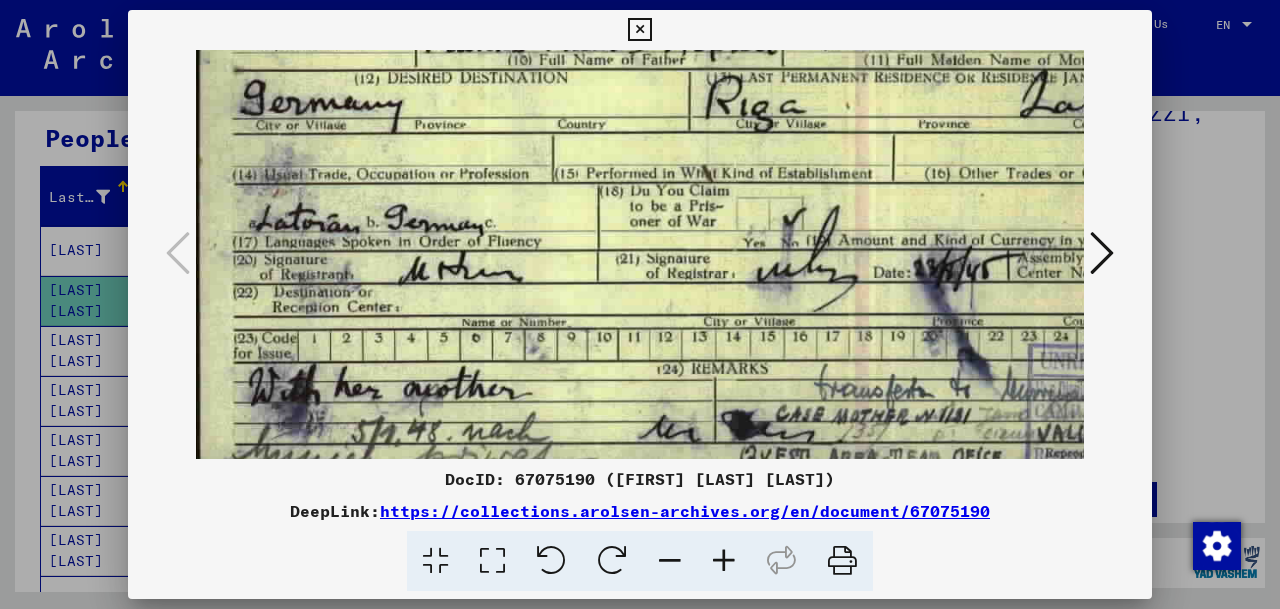 scroll, scrollTop: 250, scrollLeft: 0, axis: vertical 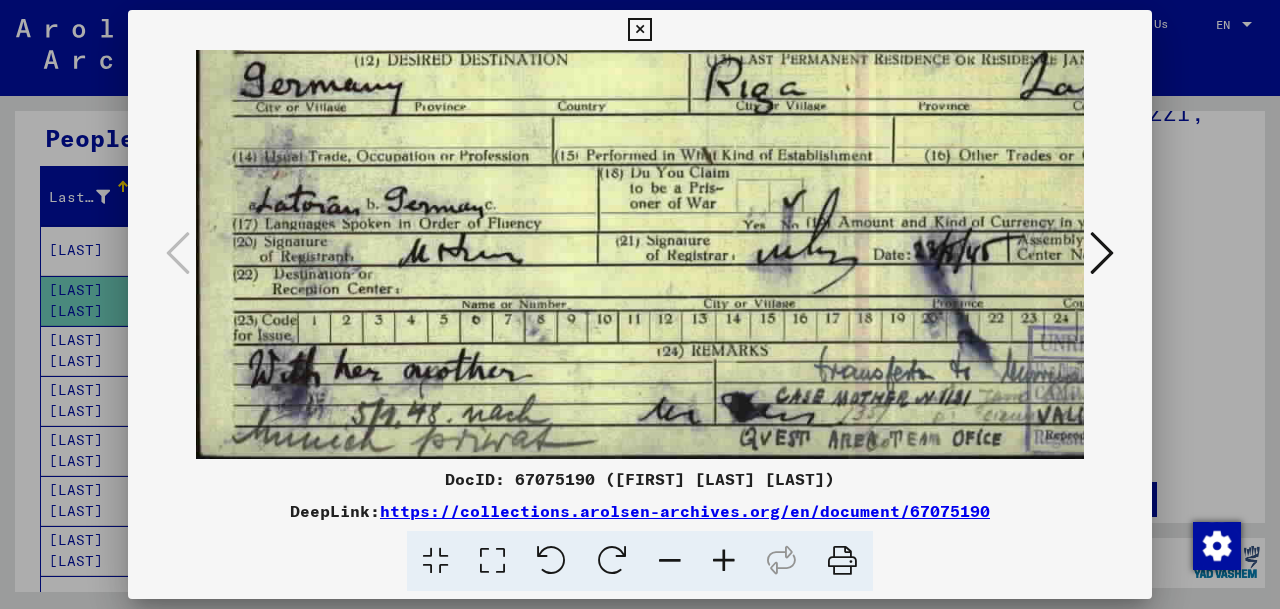 drag, startPoint x: 693, startPoint y: 357, endPoint x: 693, endPoint y: 4, distance: 353 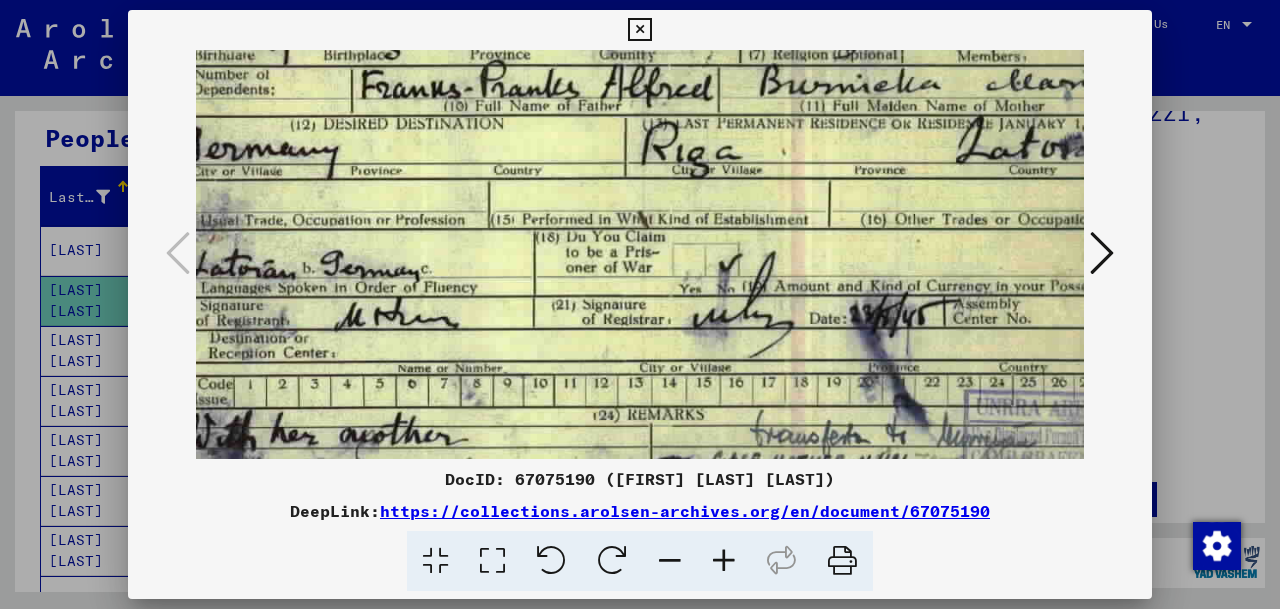 scroll, scrollTop: 153, scrollLeft: 19, axis: both 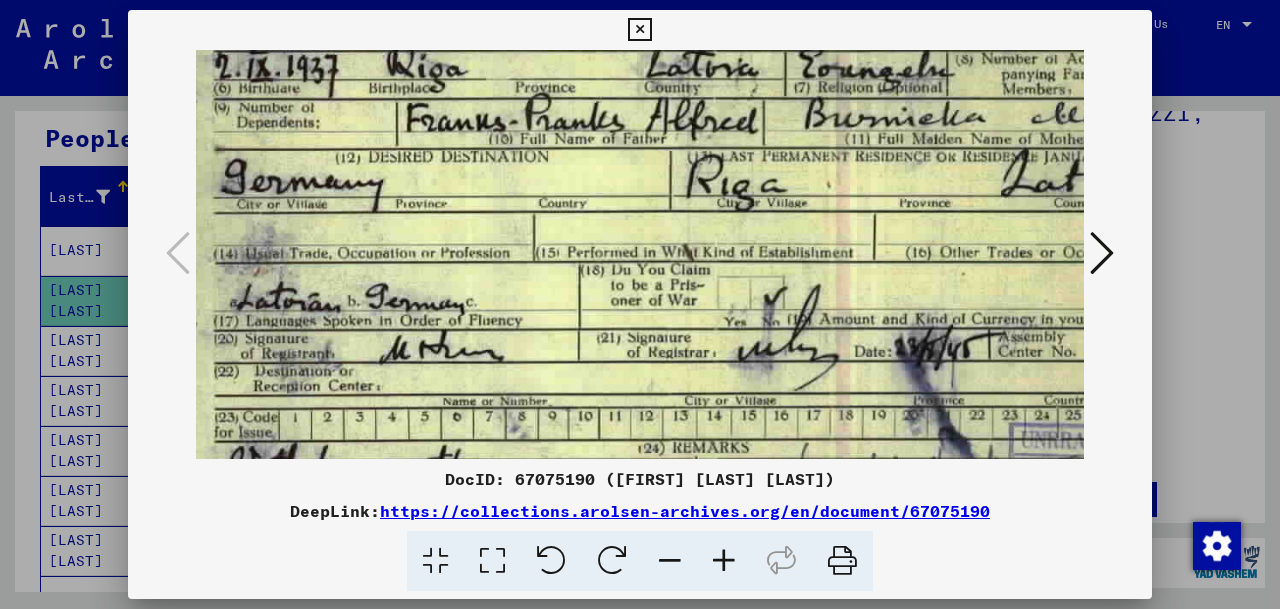 drag, startPoint x: 800, startPoint y: 244, endPoint x: 743, endPoint y: 281, distance: 67.95587 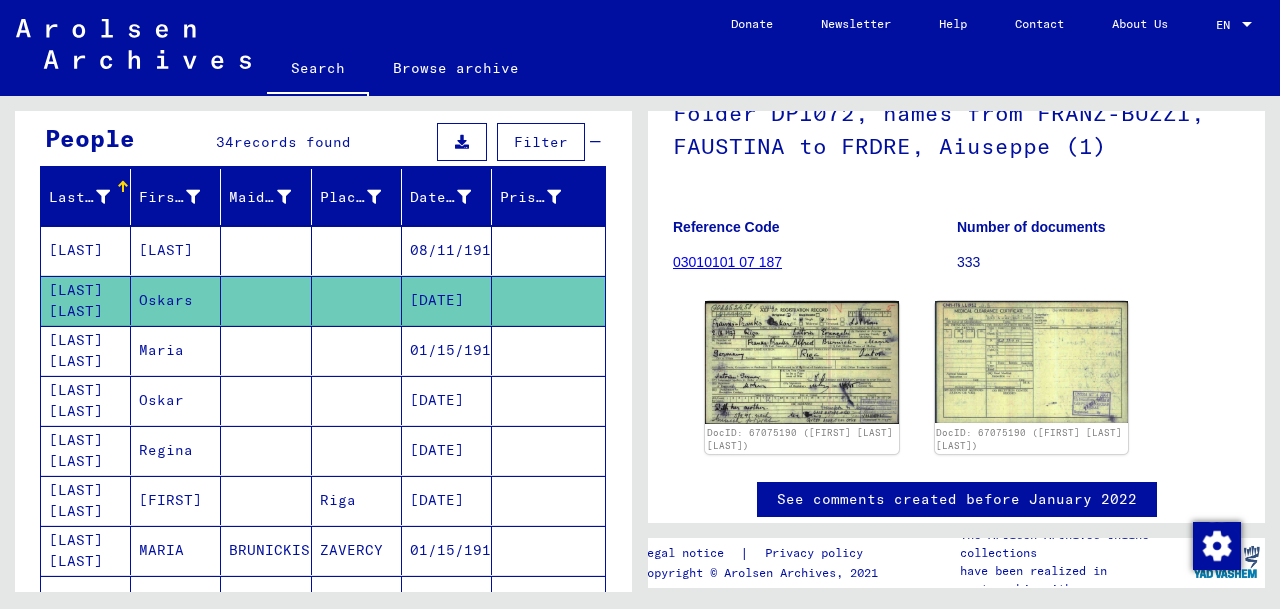 click on "Maria" at bounding box center [176, 400] 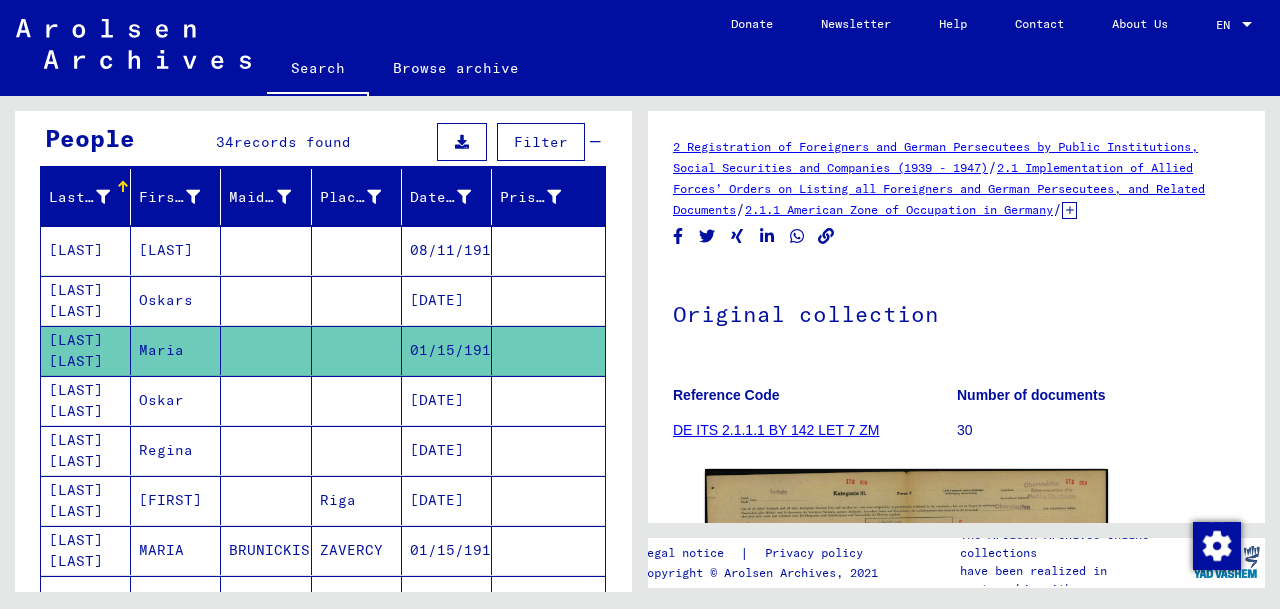 scroll, scrollTop: 0, scrollLeft: 0, axis: both 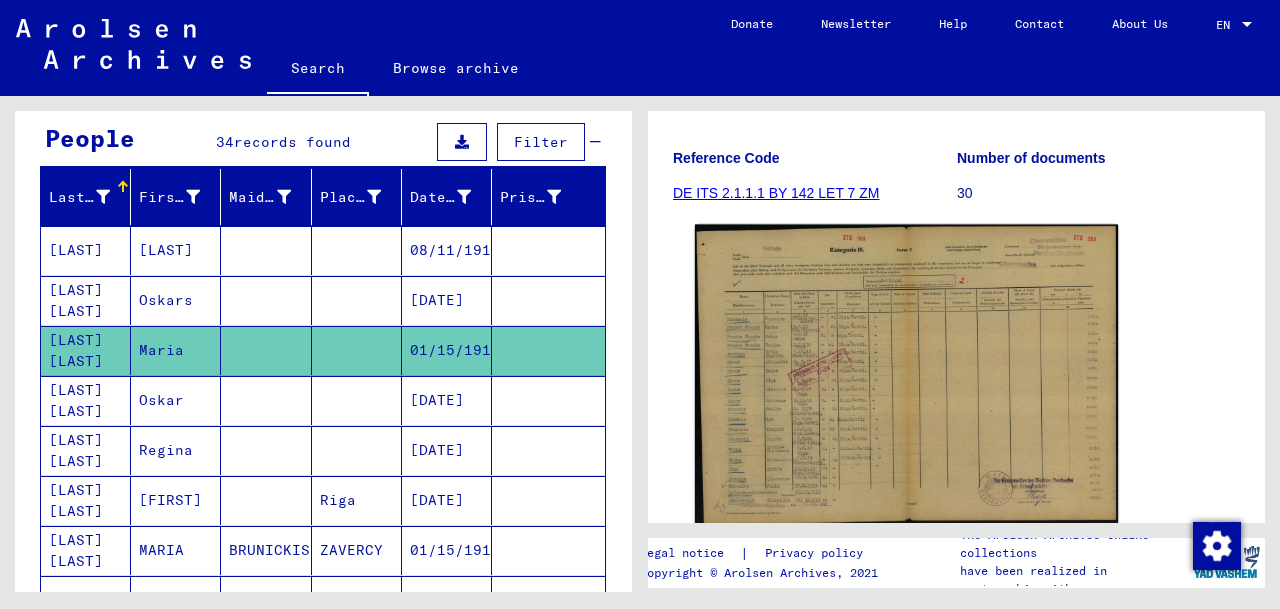 click 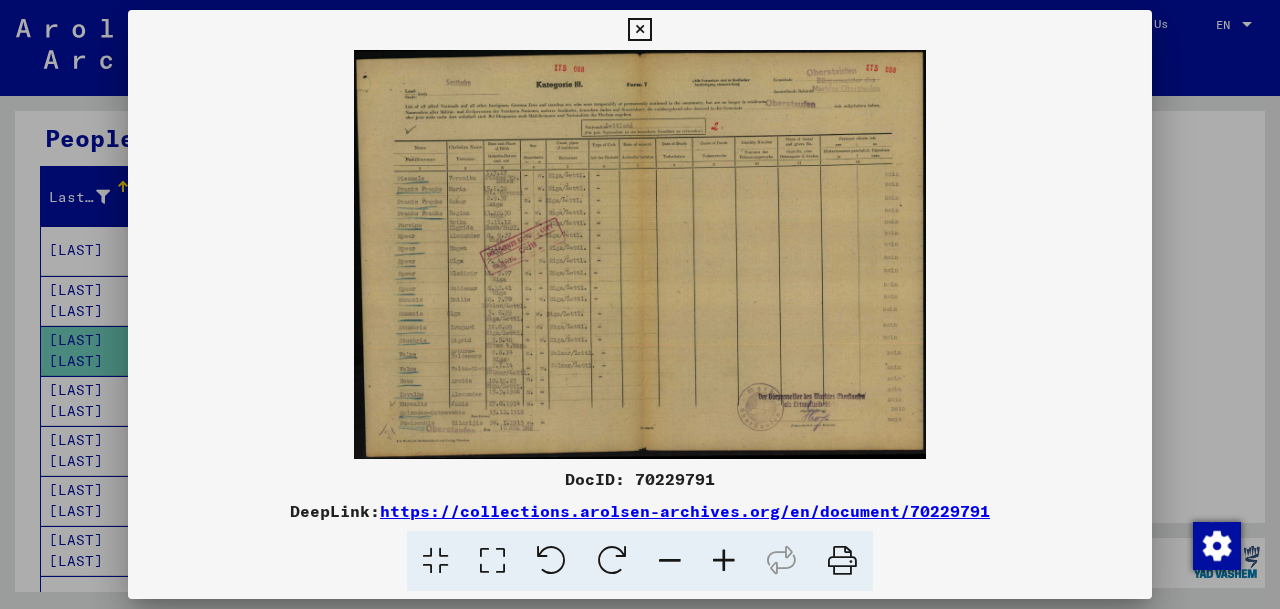 click at bounding box center (724, 561) 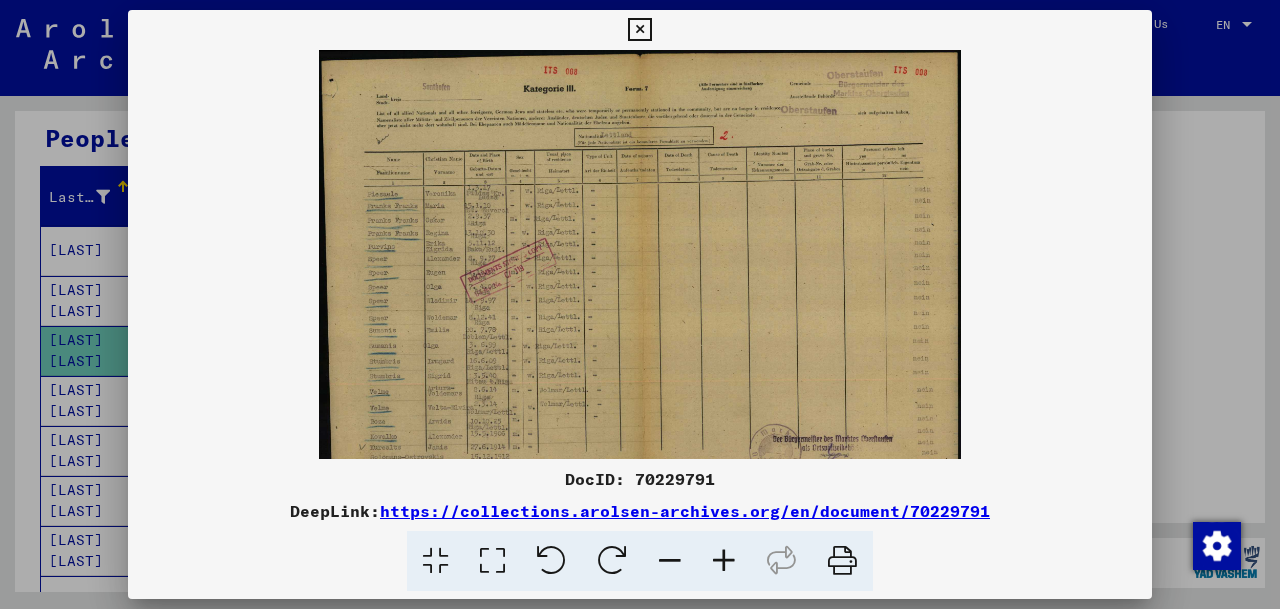 click at bounding box center [724, 561] 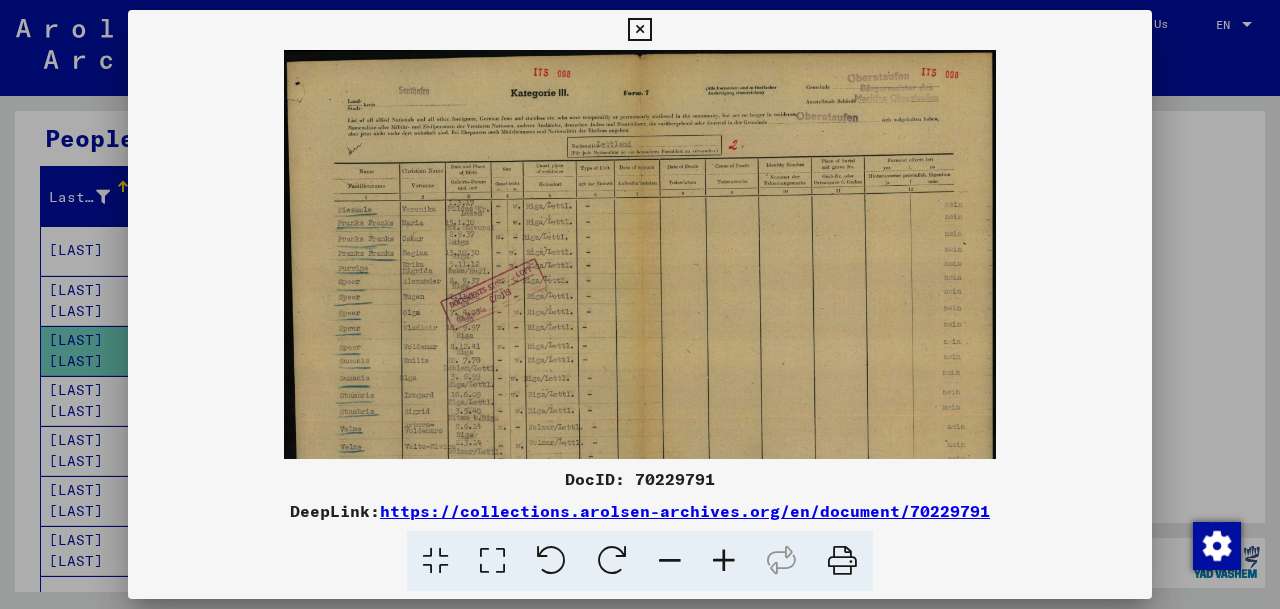 click at bounding box center [724, 561] 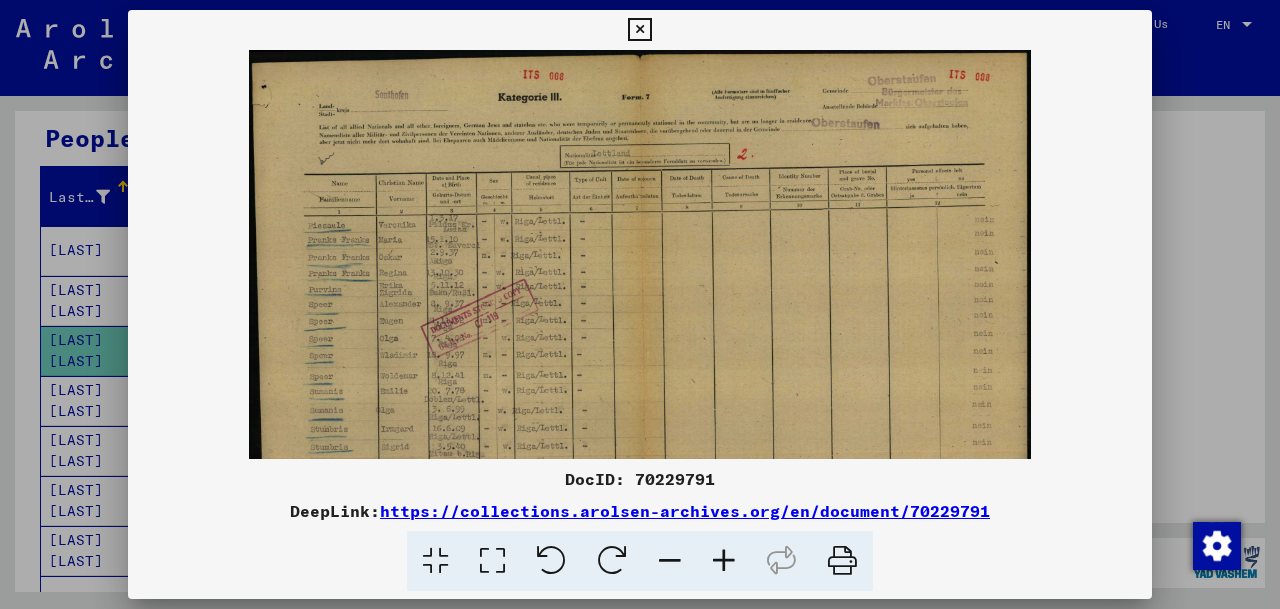 click at bounding box center [724, 561] 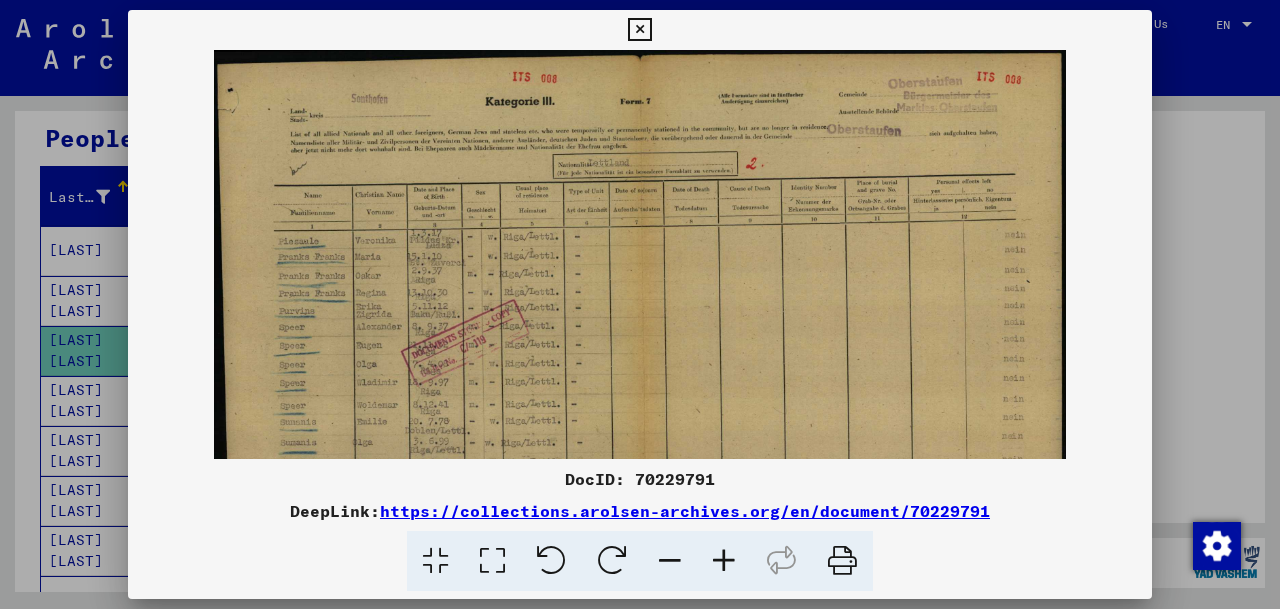 click at bounding box center [724, 561] 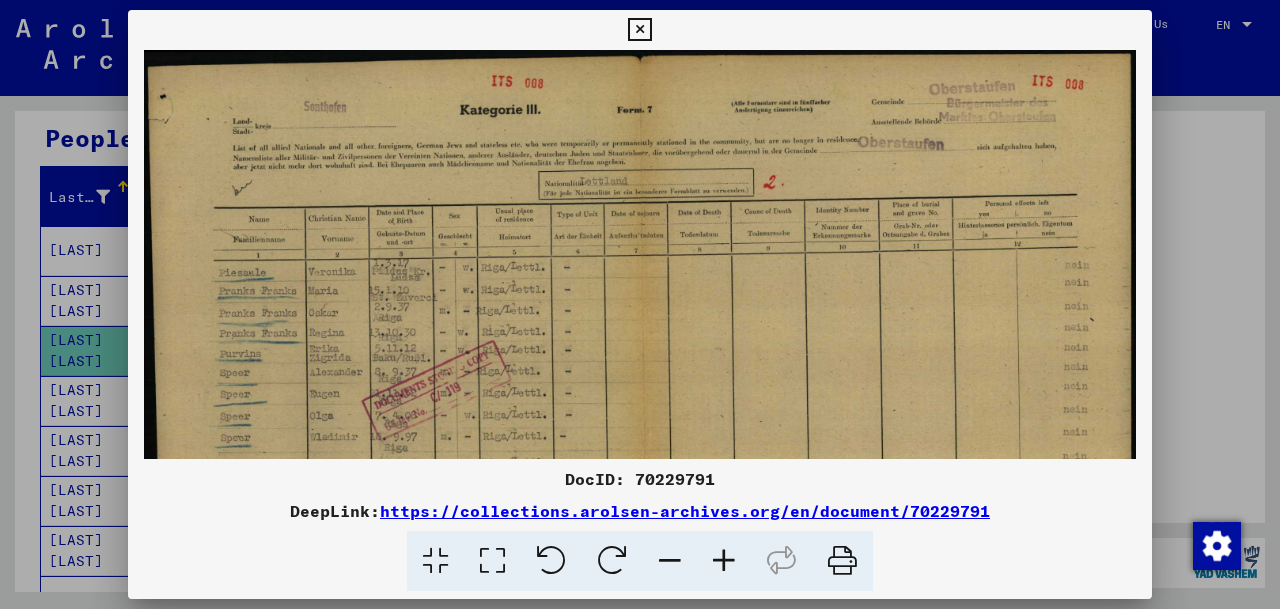 click at bounding box center [724, 561] 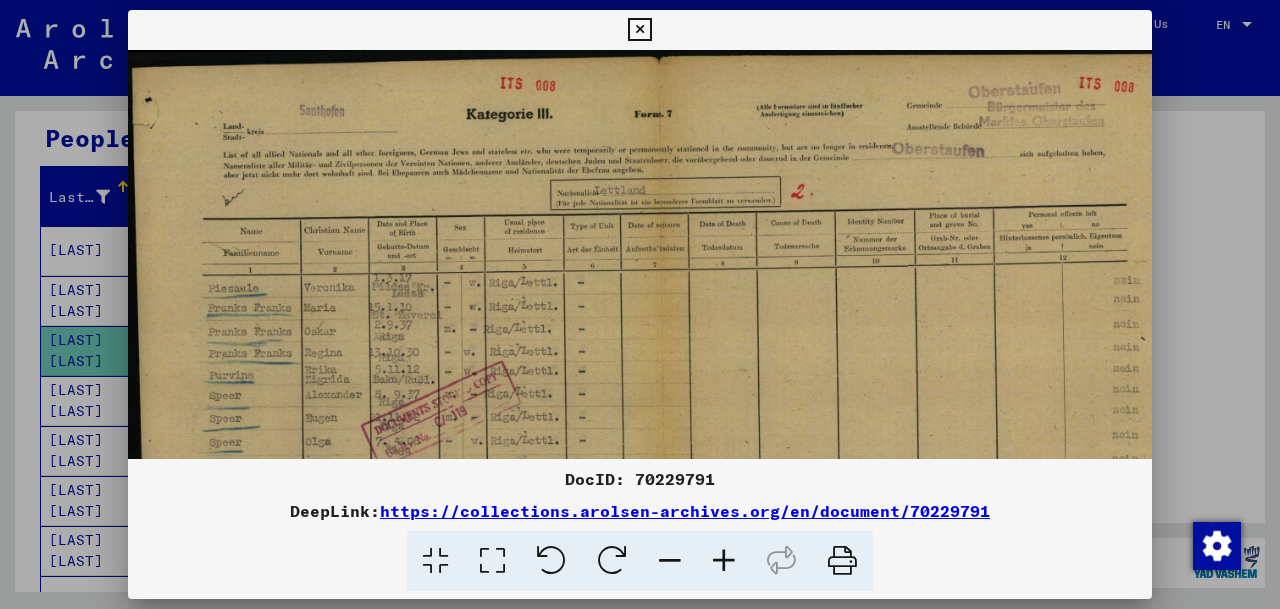click at bounding box center [724, 561] 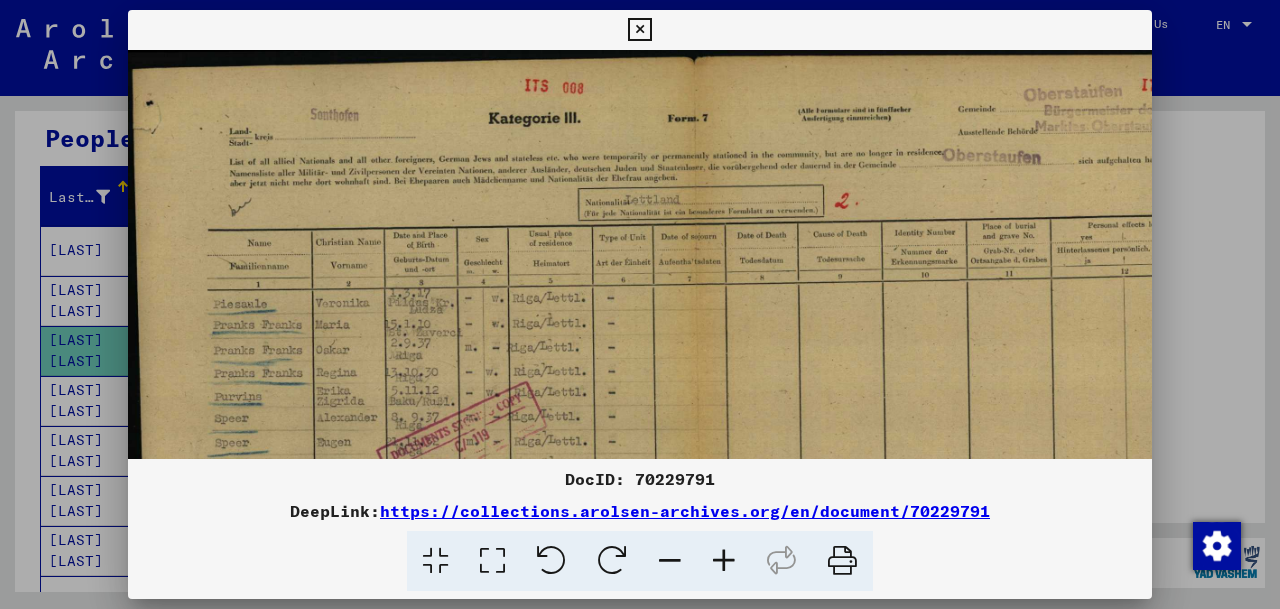 click at bounding box center (724, 561) 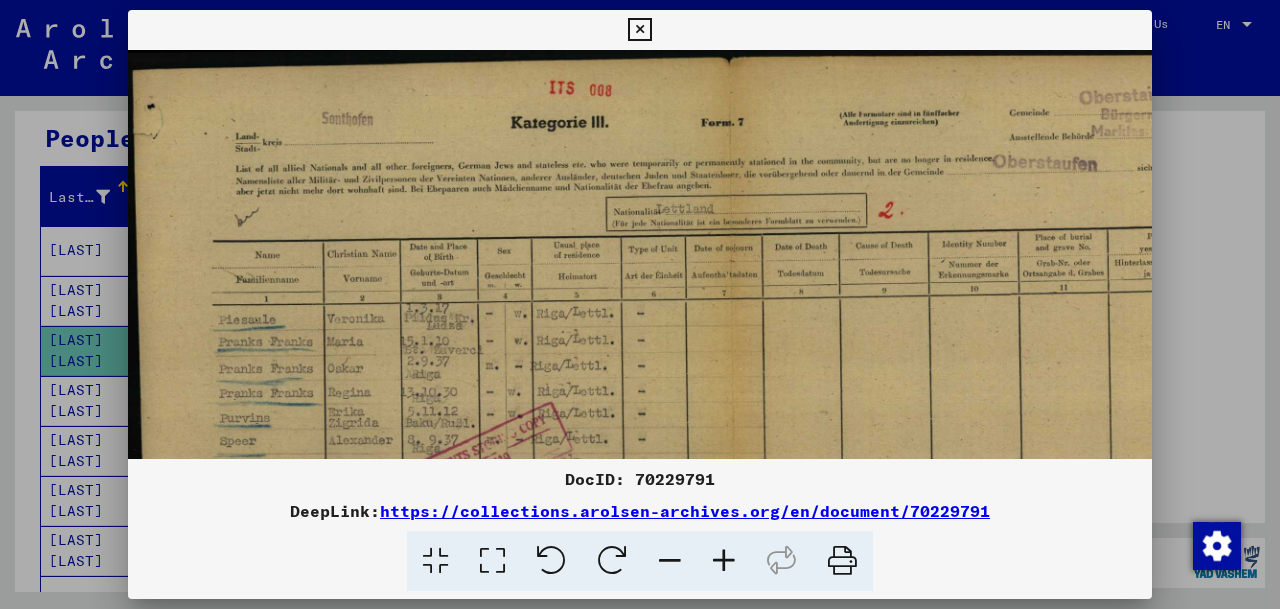 click at bounding box center [724, 561] 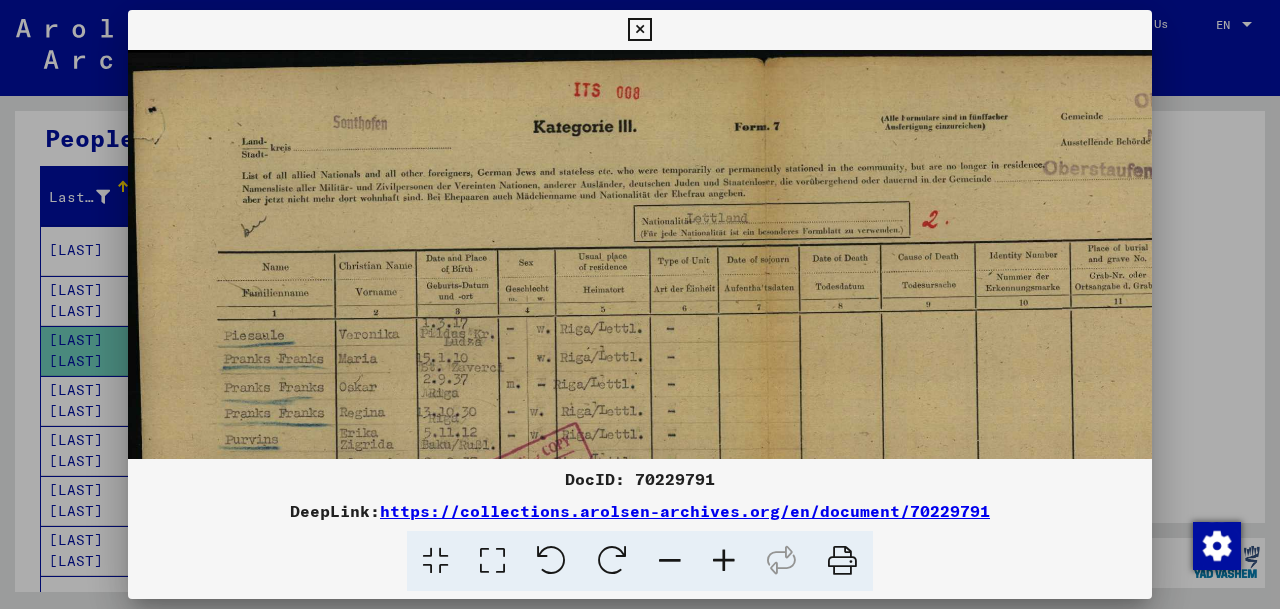 click at bounding box center (724, 561) 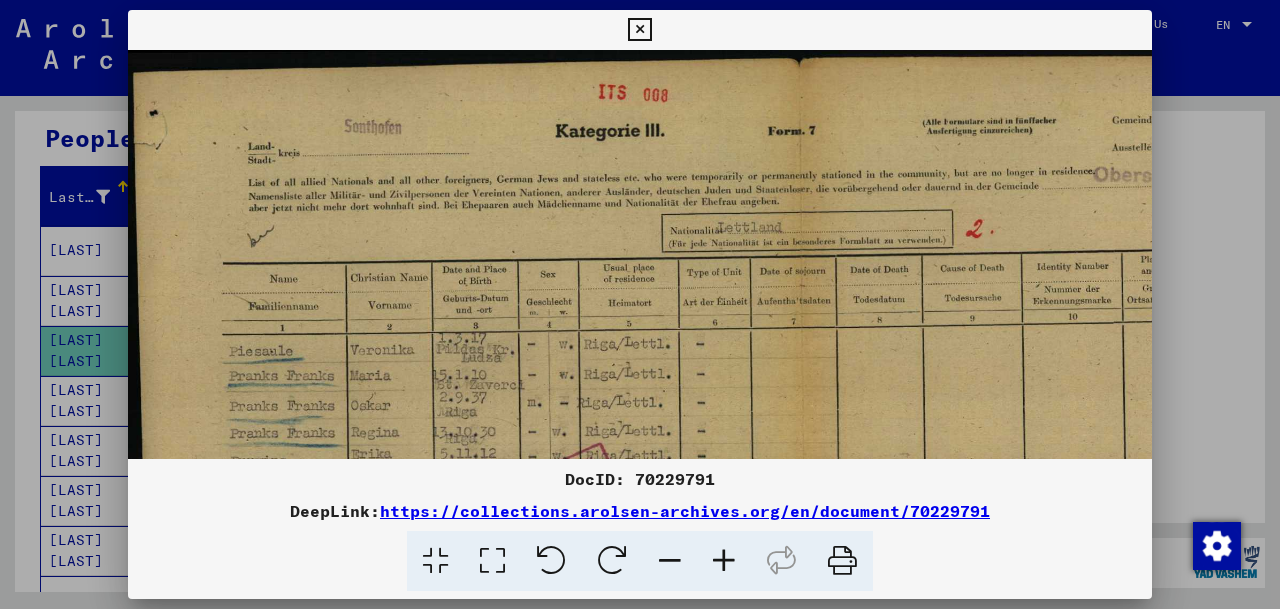 click at bounding box center (724, 561) 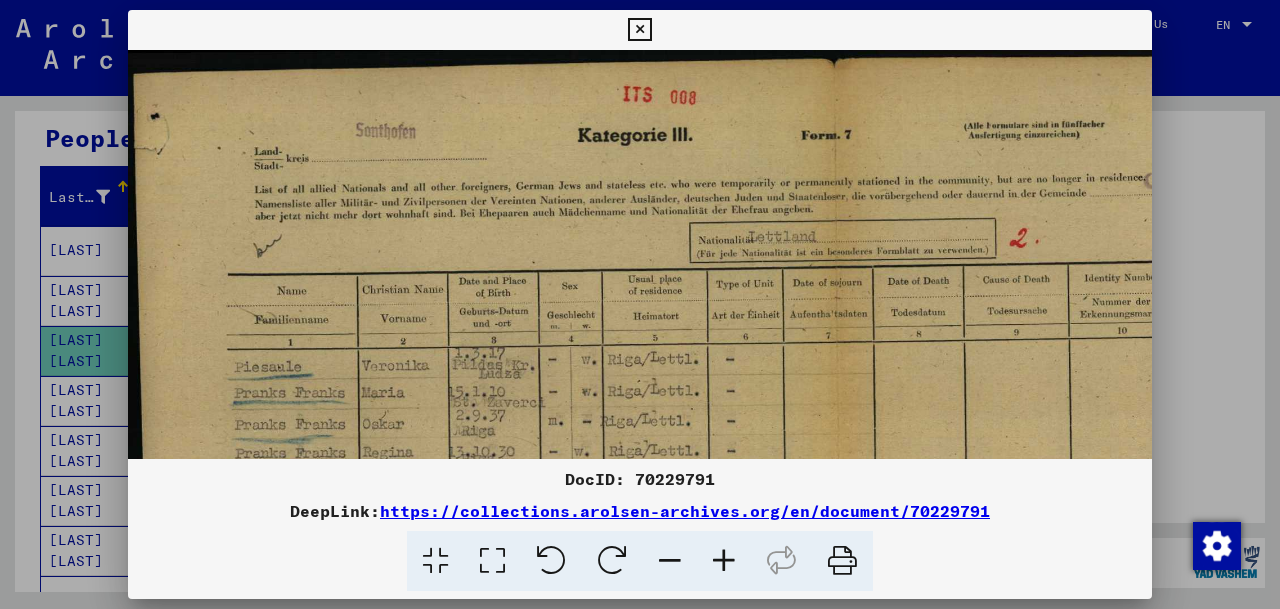 click at bounding box center [724, 561] 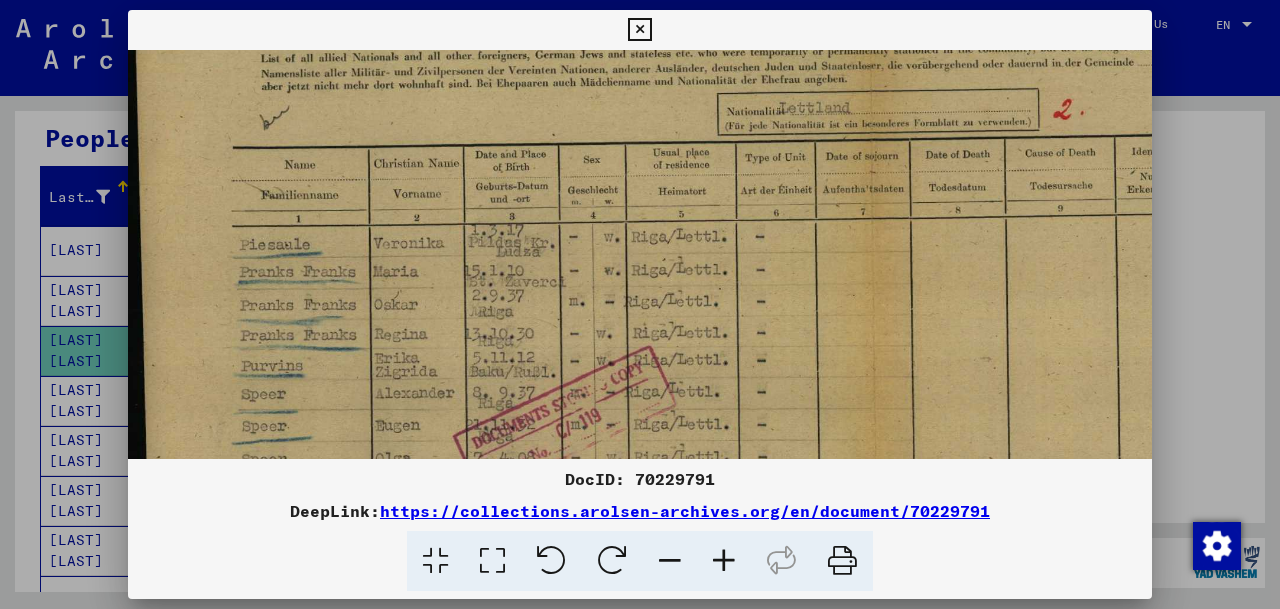scroll, scrollTop: 139, scrollLeft: 0, axis: vertical 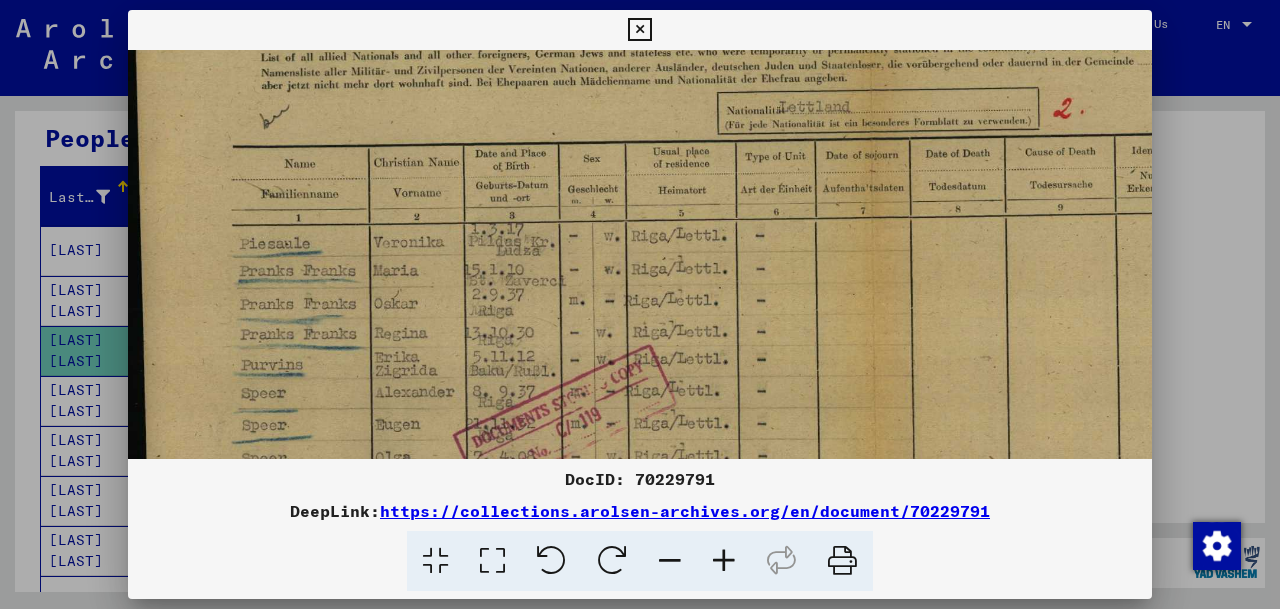 drag, startPoint x: 621, startPoint y: 374, endPoint x: 623, endPoint y: 235, distance: 139.01439 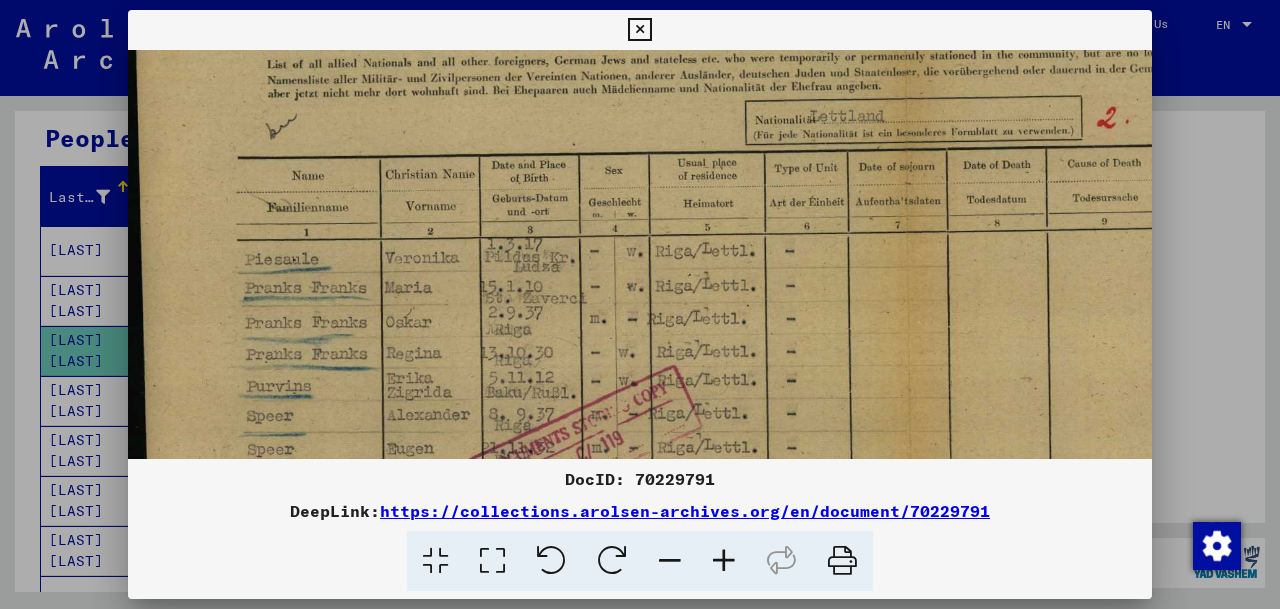 click at bounding box center [724, 561] 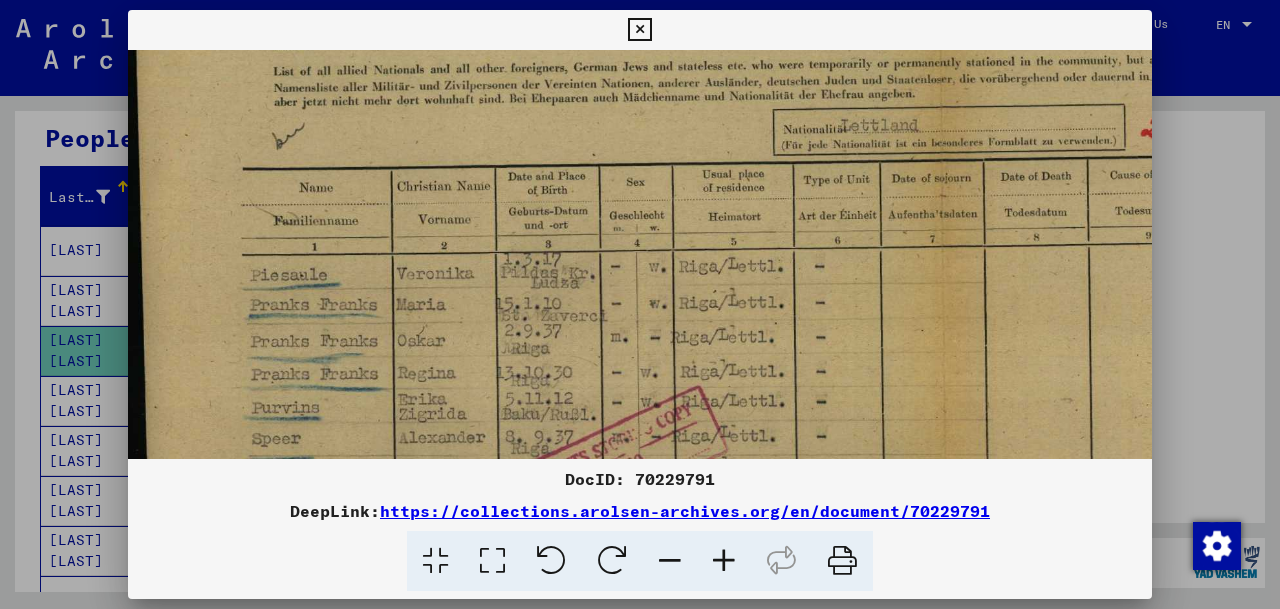 click at bounding box center (724, 561) 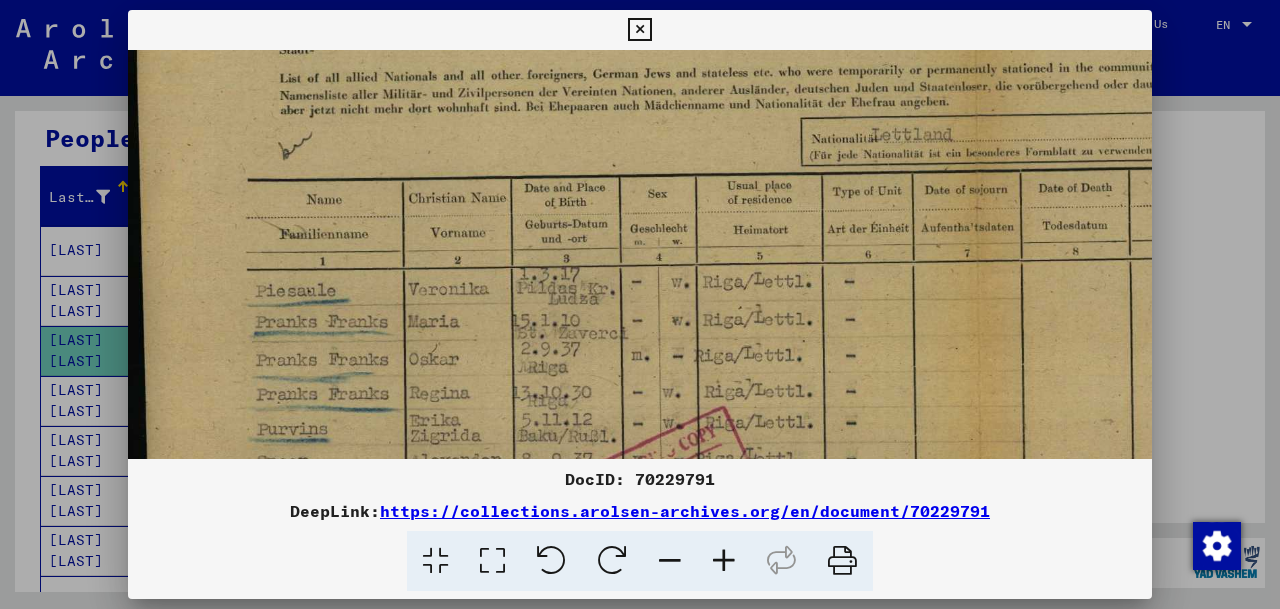 click at bounding box center (724, 561) 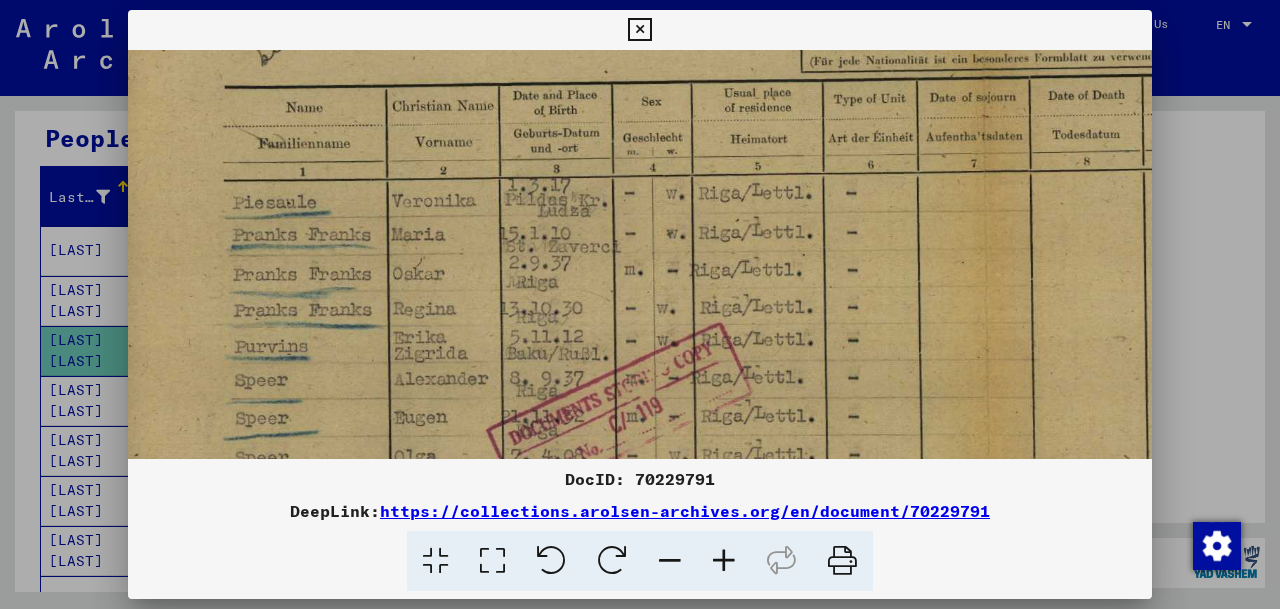 scroll, scrollTop: 243, scrollLeft: 29, axis: both 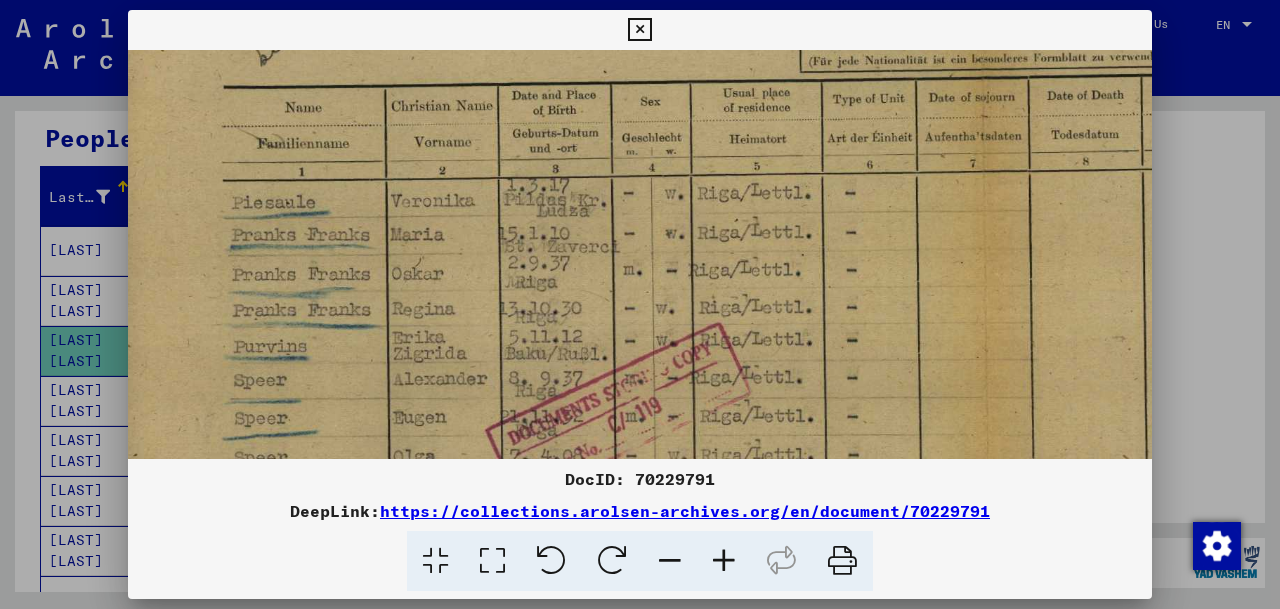 drag, startPoint x: 717, startPoint y: 301, endPoint x: 688, endPoint y: 197, distance: 107.96759 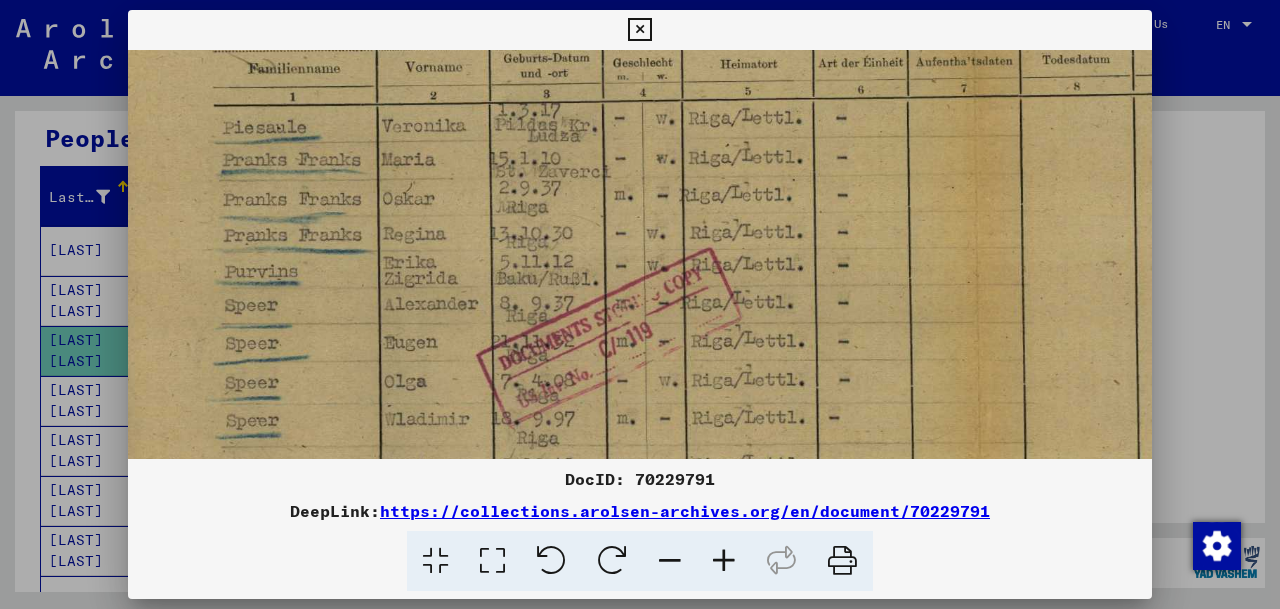 scroll, scrollTop: 319, scrollLeft: 38, axis: both 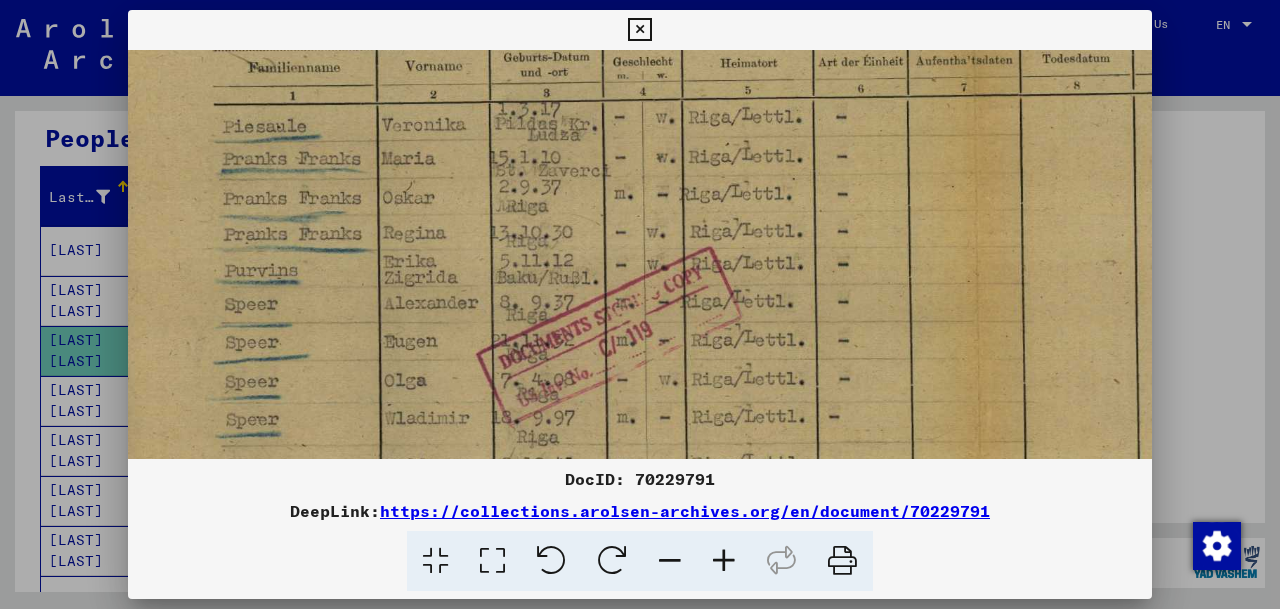 drag, startPoint x: 665, startPoint y: 300, endPoint x: 656, endPoint y: 226, distance: 74.54529 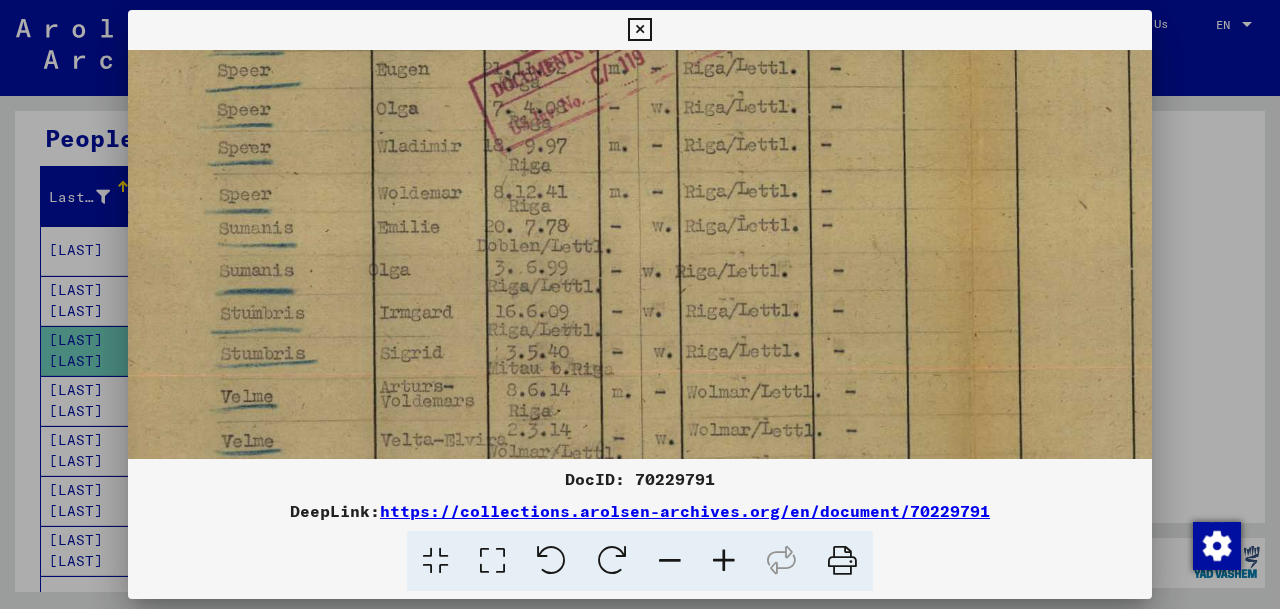 scroll, scrollTop: 591, scrollLeft: 47, axis: both 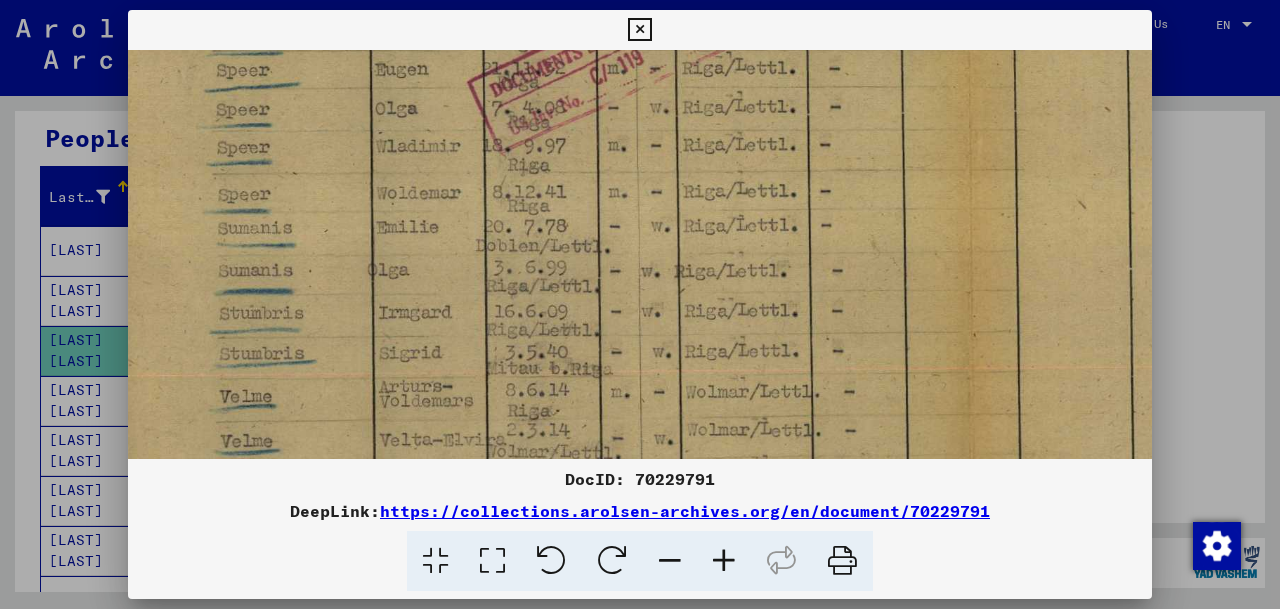 drag, startPoint x: 642, startPoint y: 300, endPoint x: 633, endPoint y: 26, distance: 274.14777 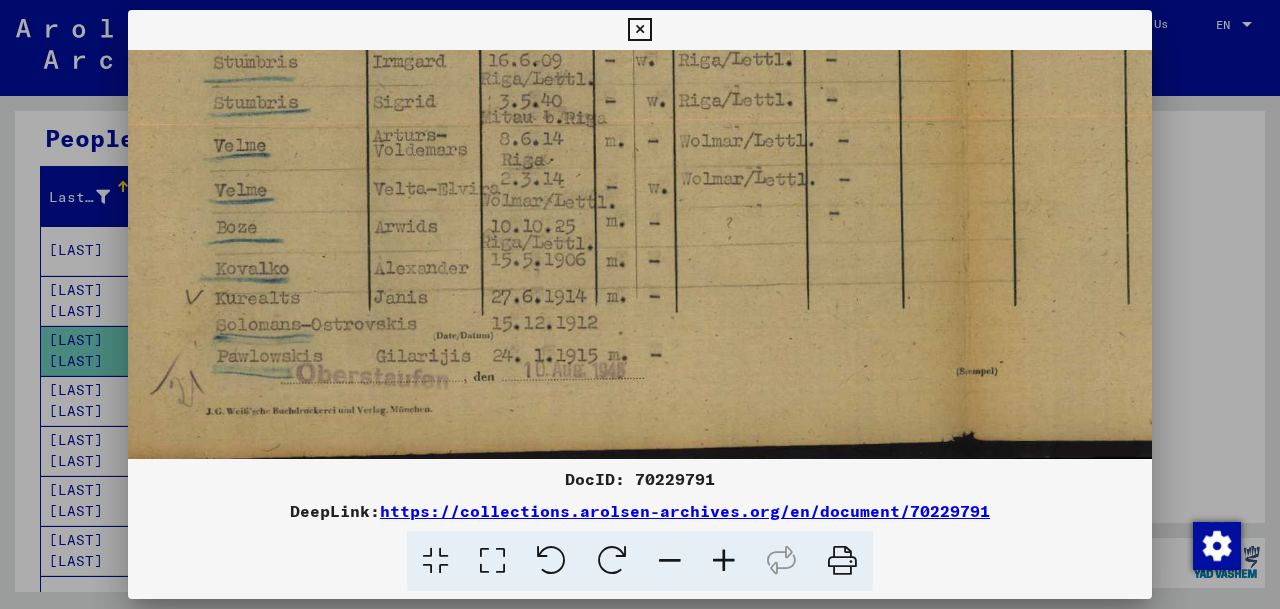 scroll, scrollTop: 844, scrollLeft: 54, axis: both 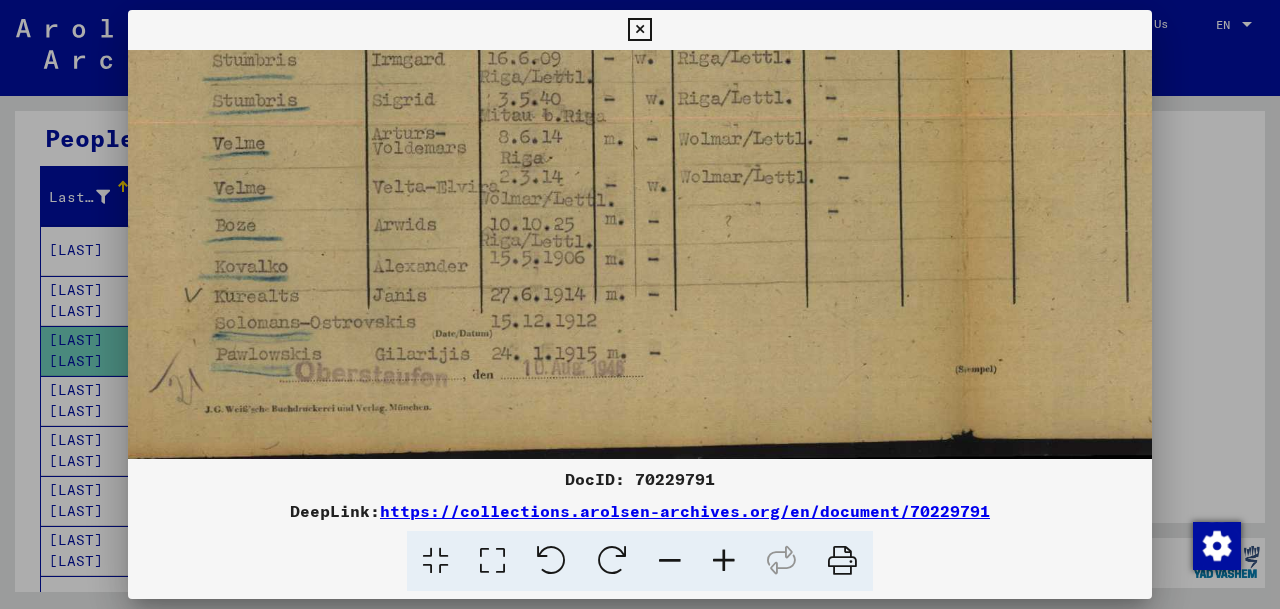 drag, startPoint x: 614, startPoint y: 309, endPoint x: 607, endPoint y: 56, distance: 253.09682 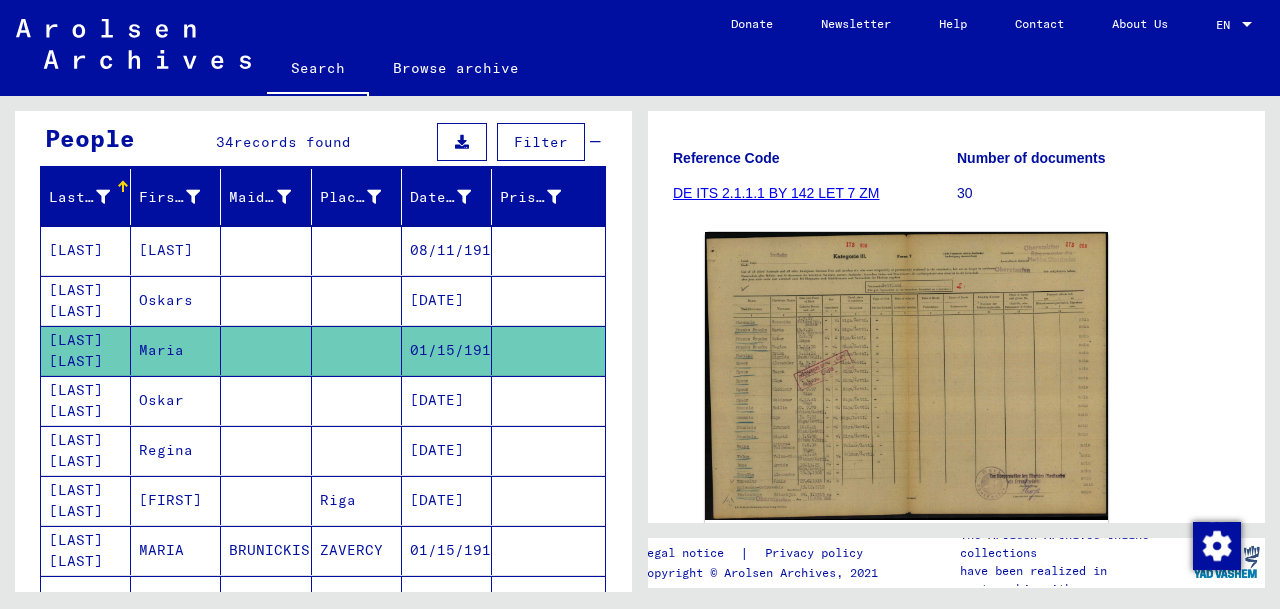 click on "[LAST] [LAST]" at bounding box center (86, 450) 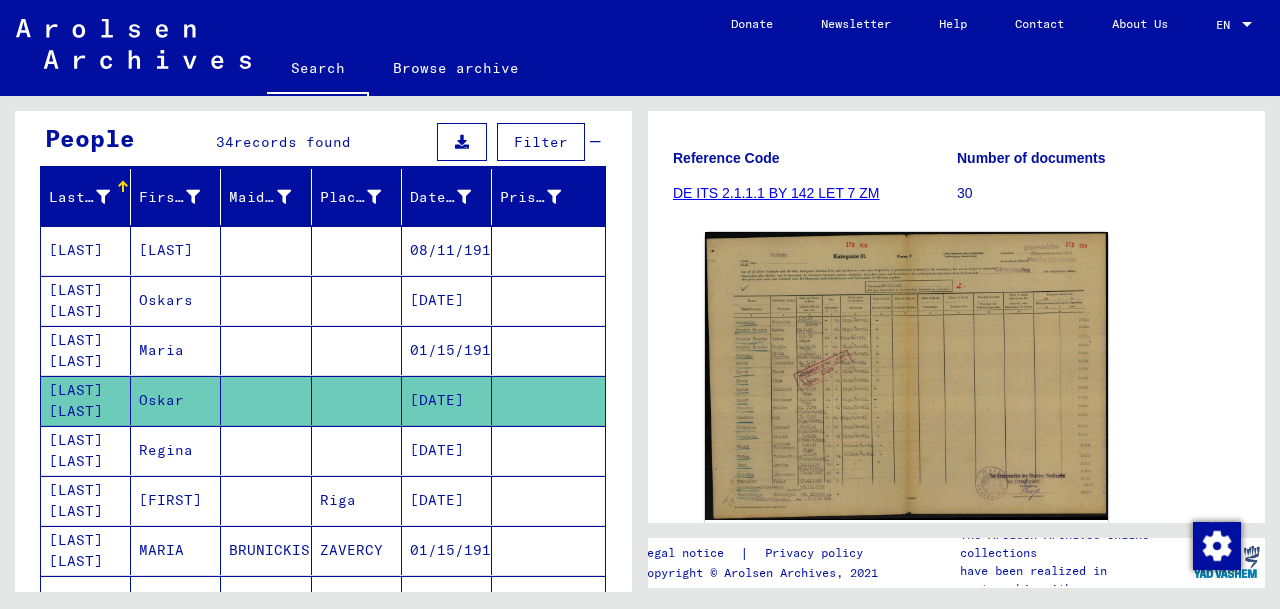 click on "[LAST] [LAST]" at bounding box center [86, 500] 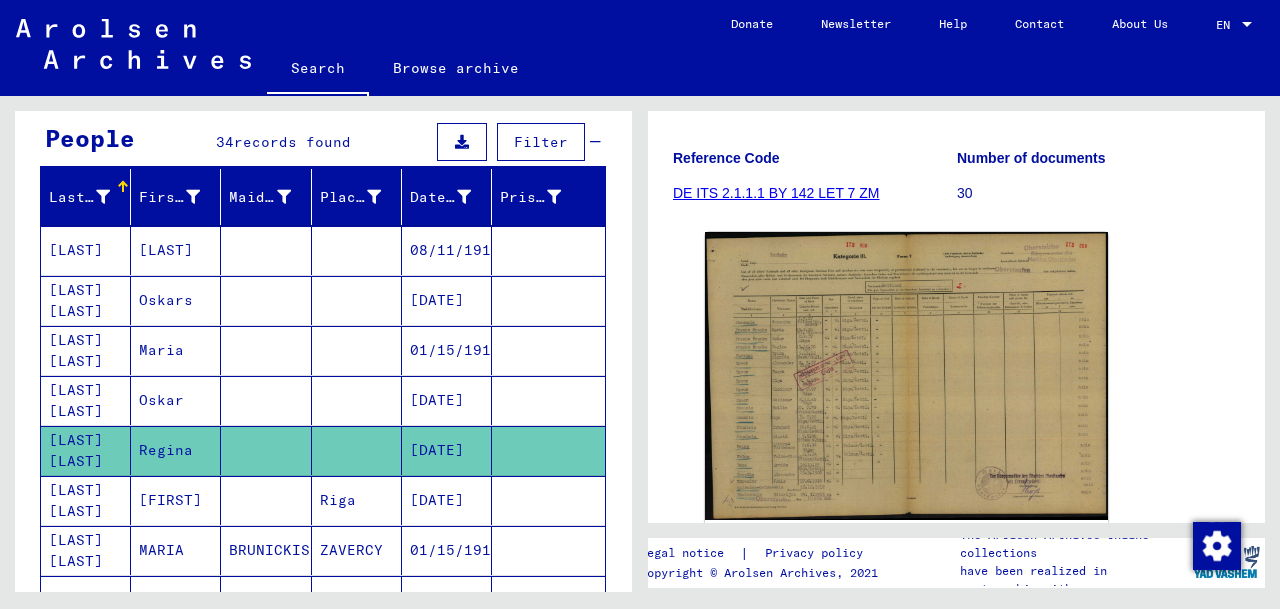 click 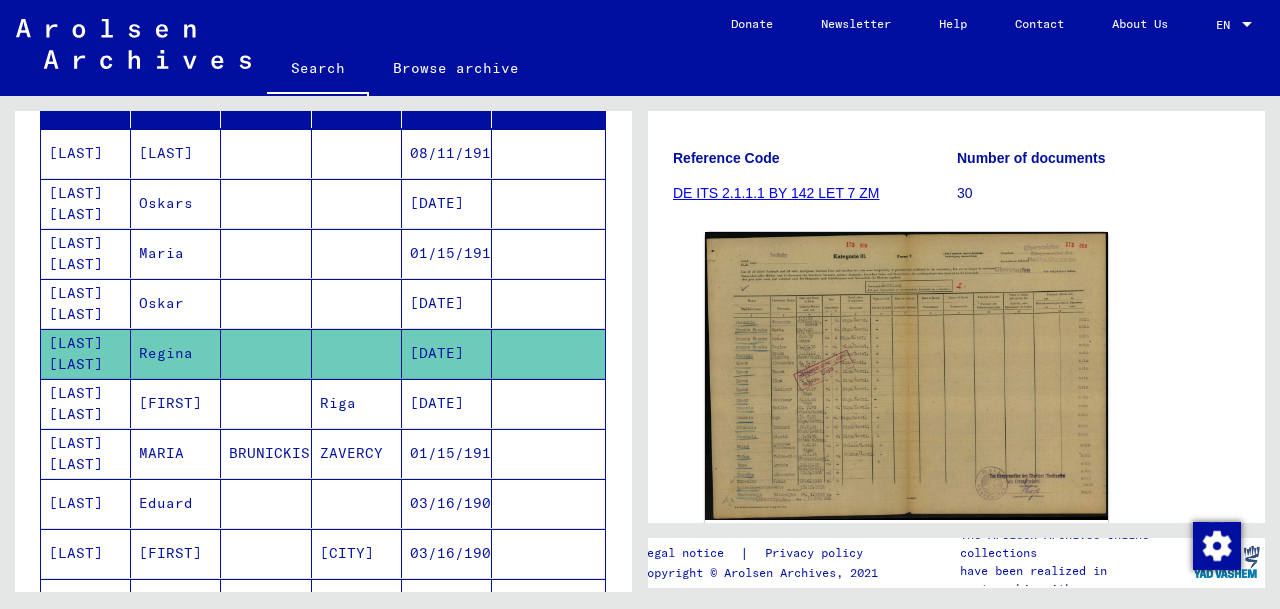 scroll, scrollTop: 356, scrollLeft: 0, axis: vertical 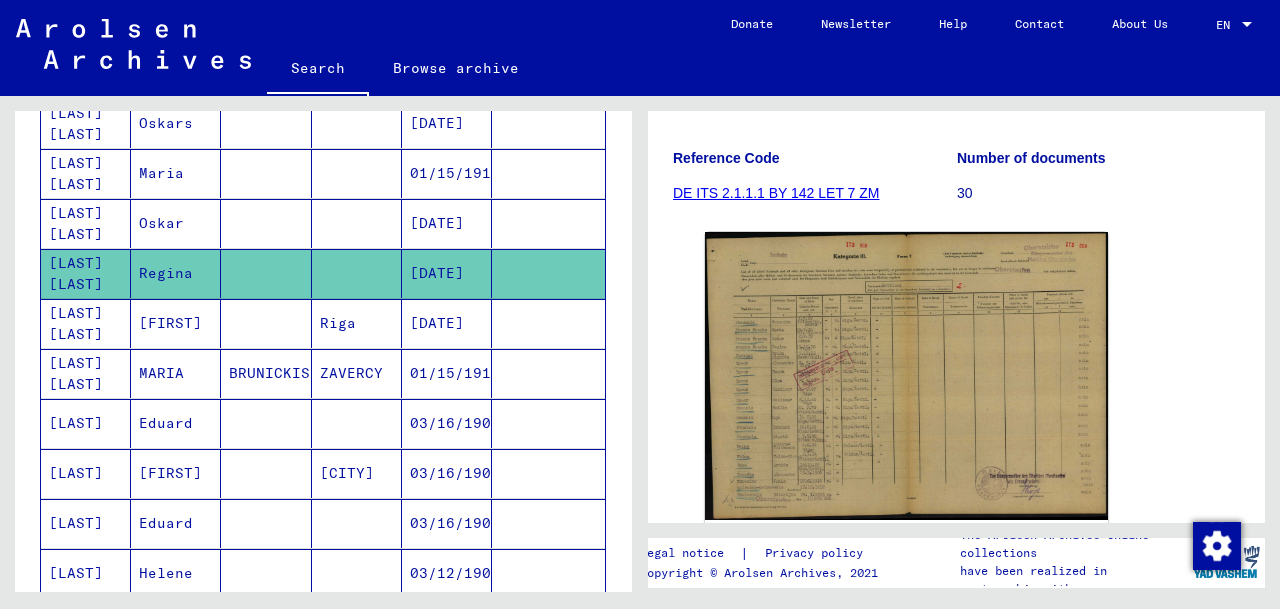 click on "[LAST] [LAST]" at bounding box center [86, 373] 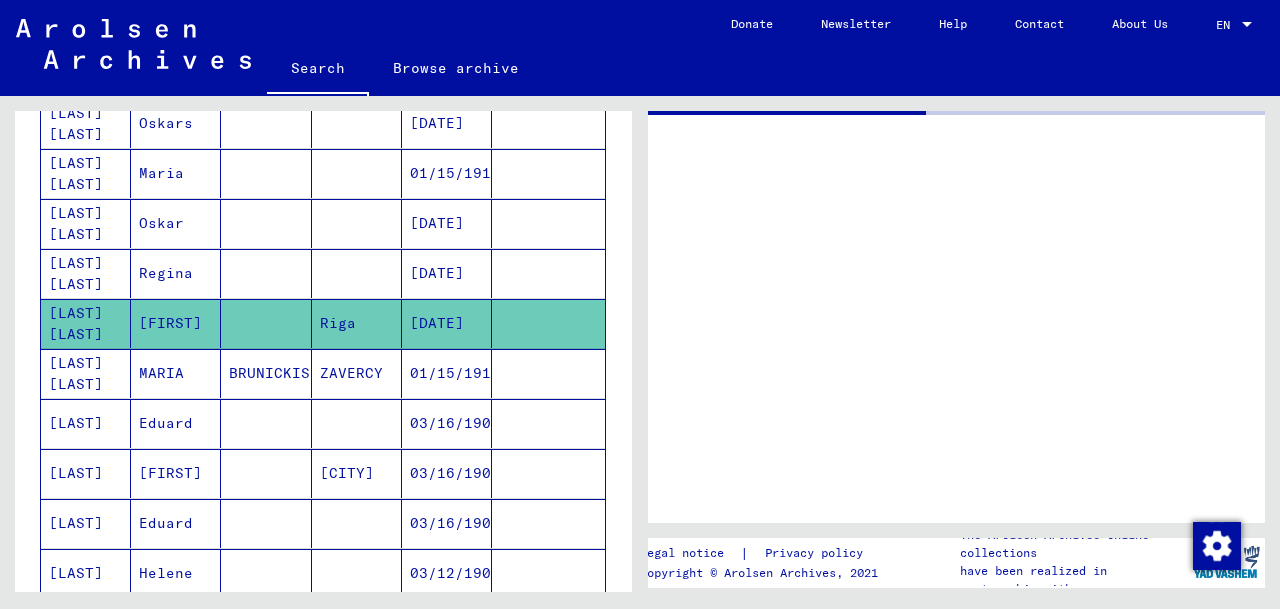 scroll, scrollTop: 0, scrollLeft: 0, axis: both 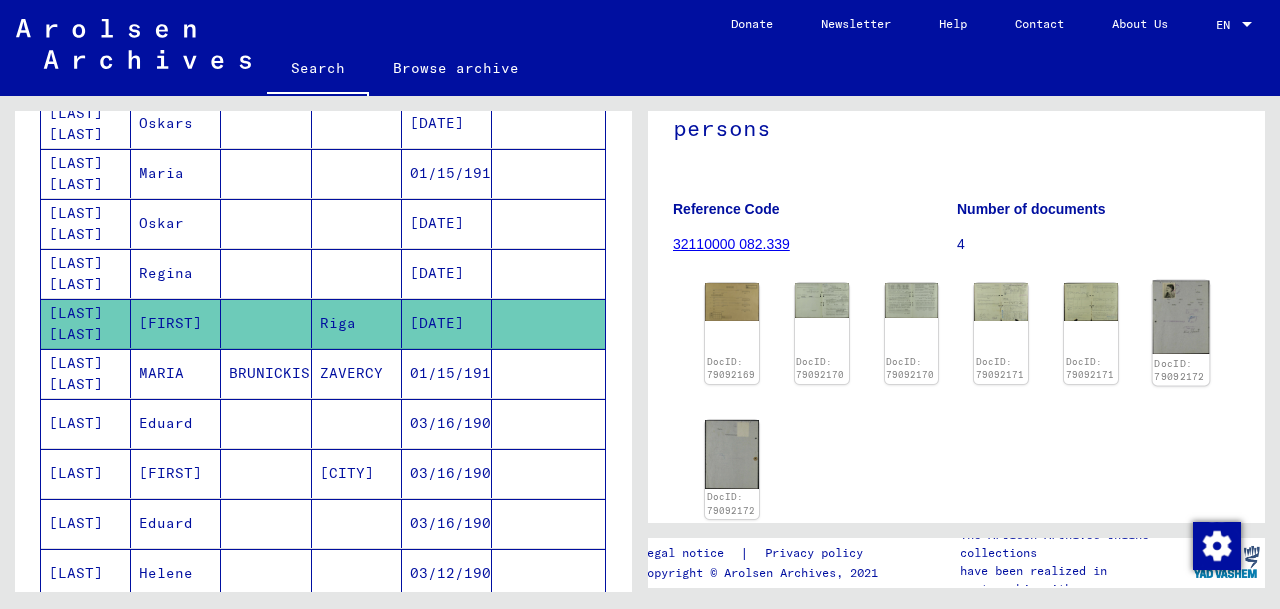 click 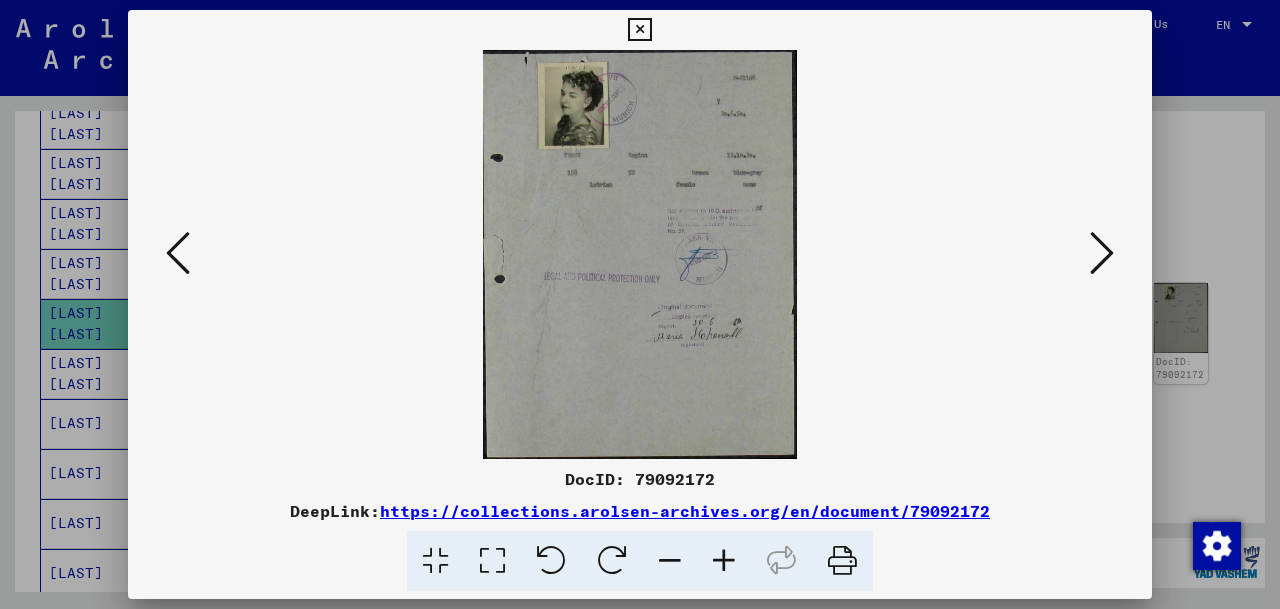 click at bounding box center (724, 561) 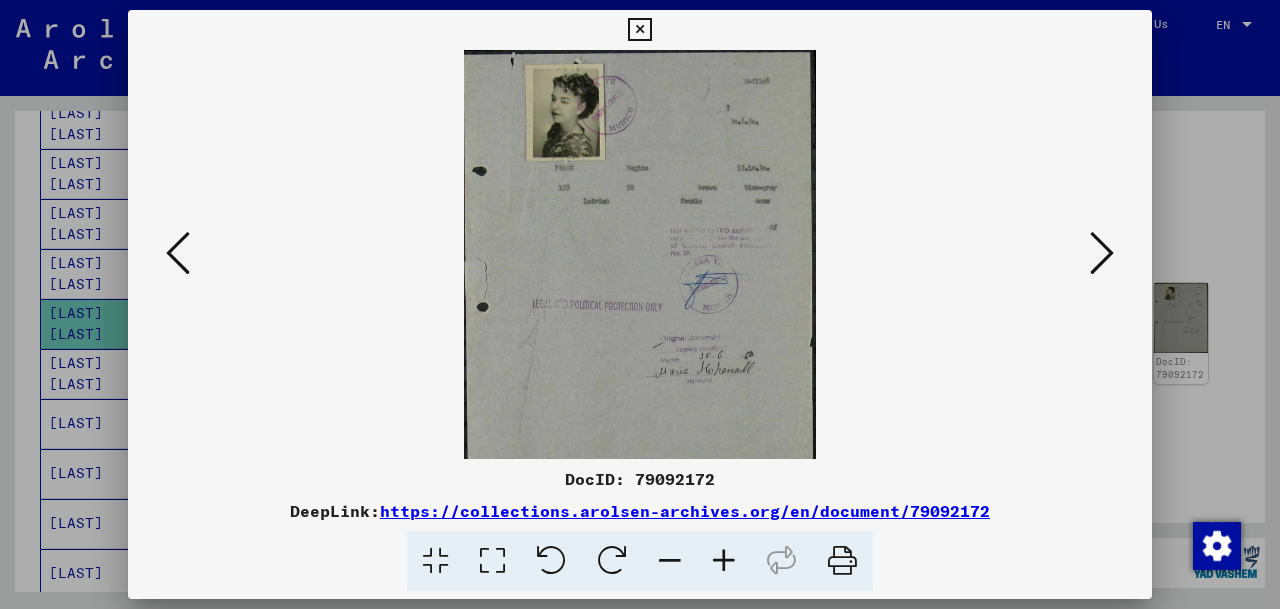 click at bounding box center [724, 561] 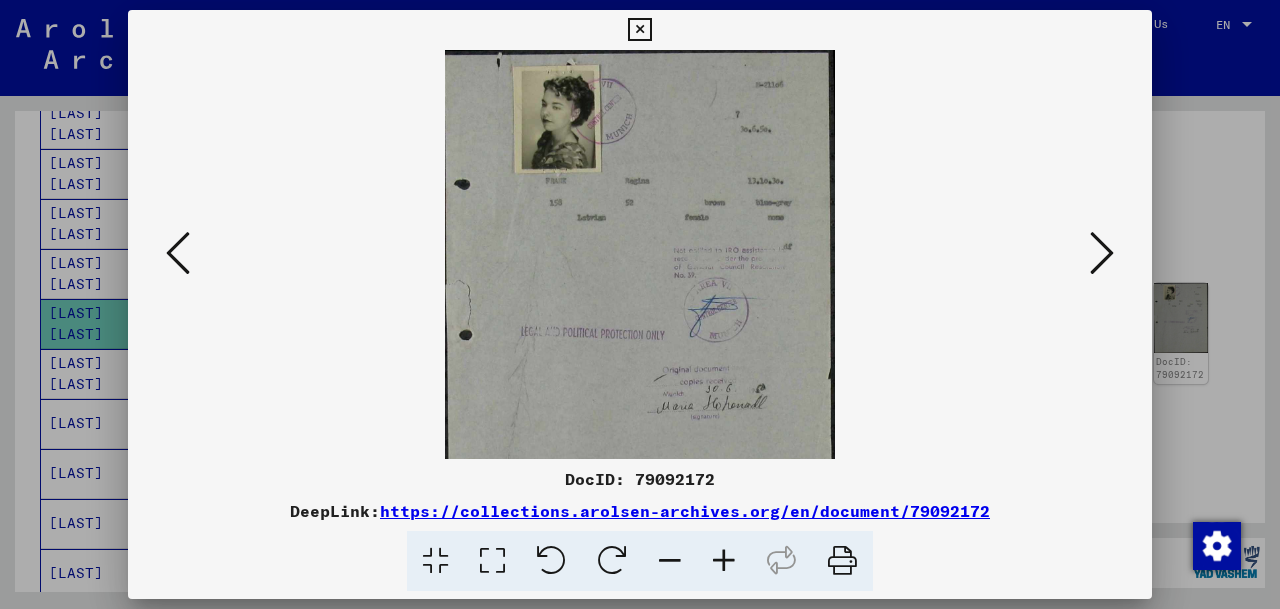 click at bounding box center [724, 561] 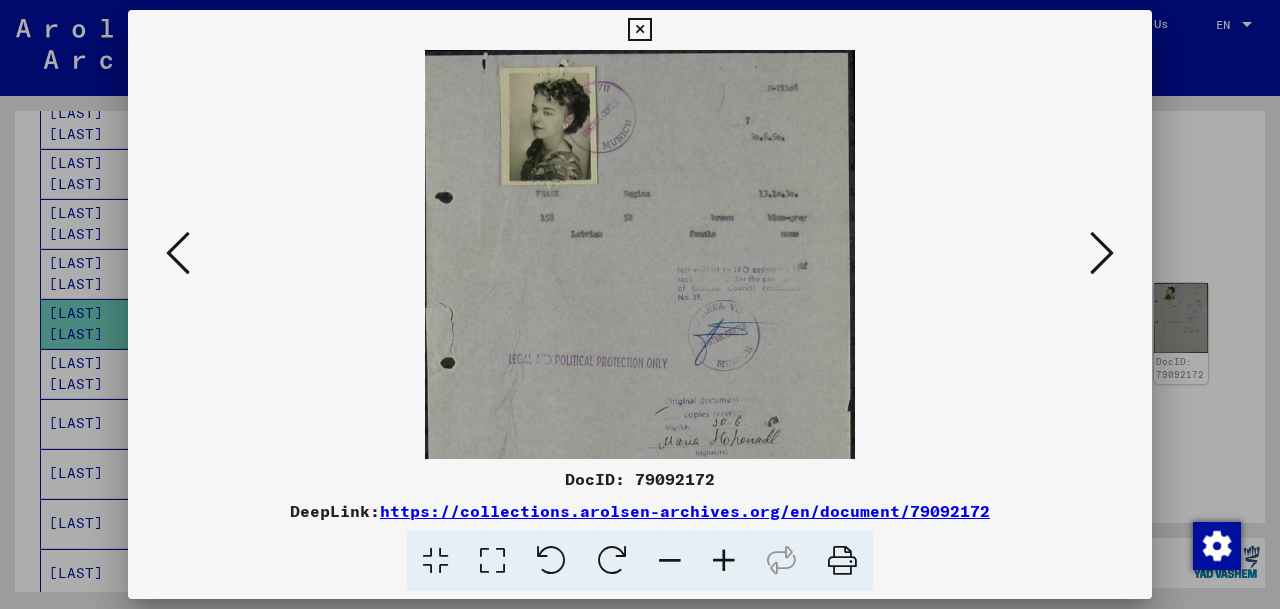 click at bounding box center (724, 561) 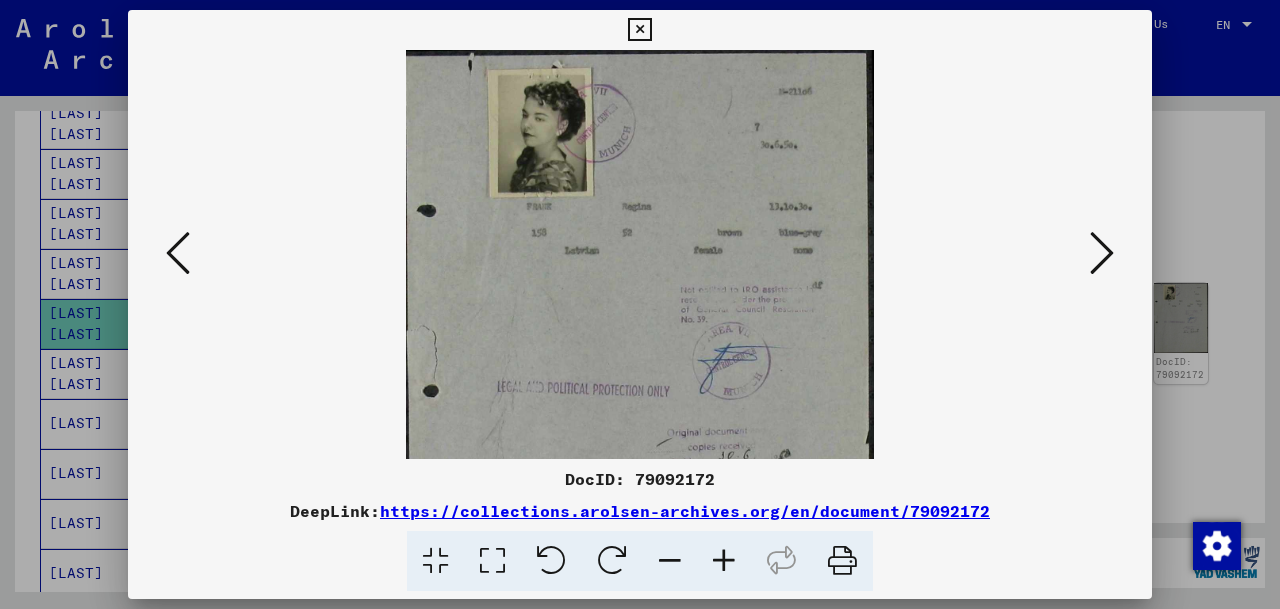 click at bounding box center [724, 561] 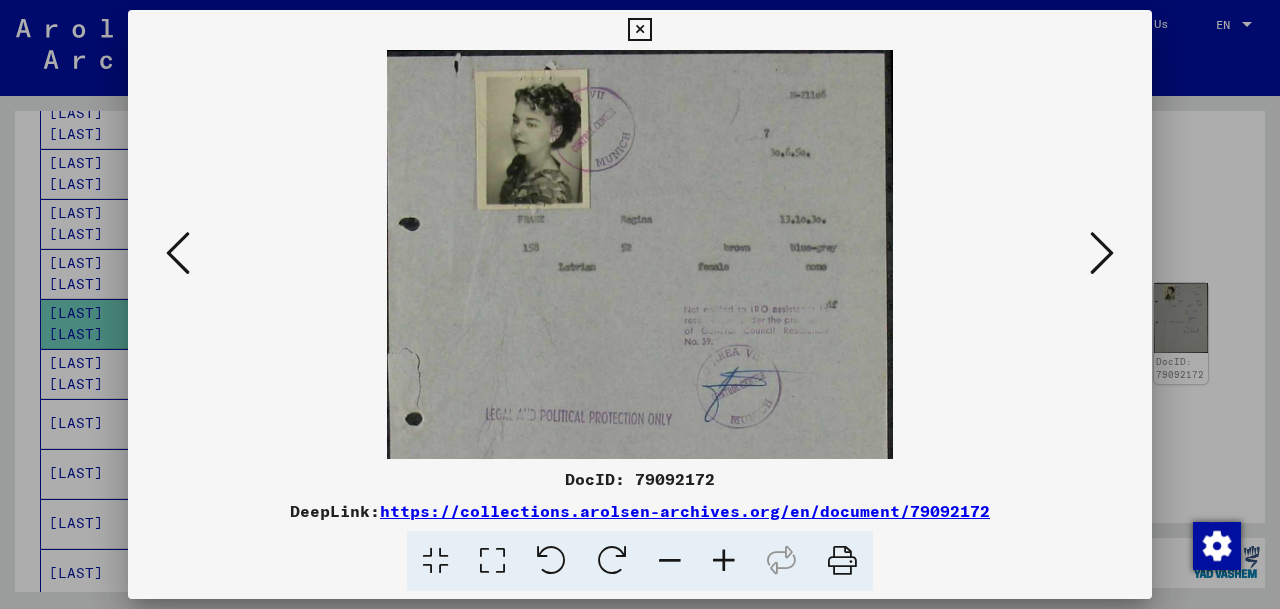 click at bounding box center (724, 561) 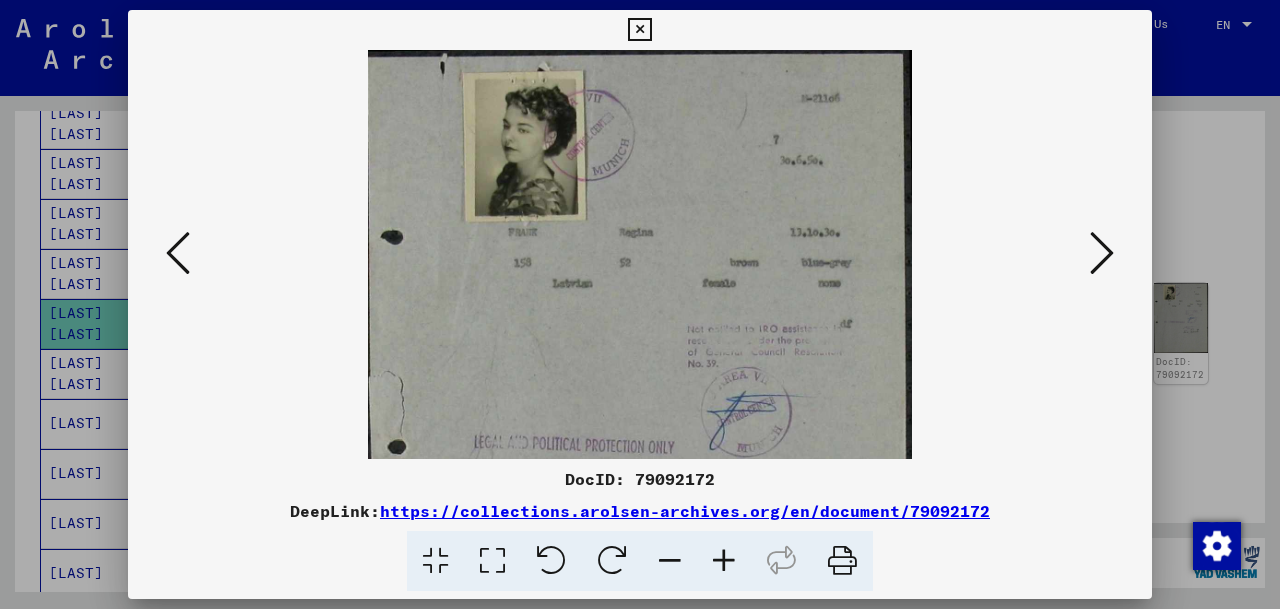click at bounding box center [724, 561] 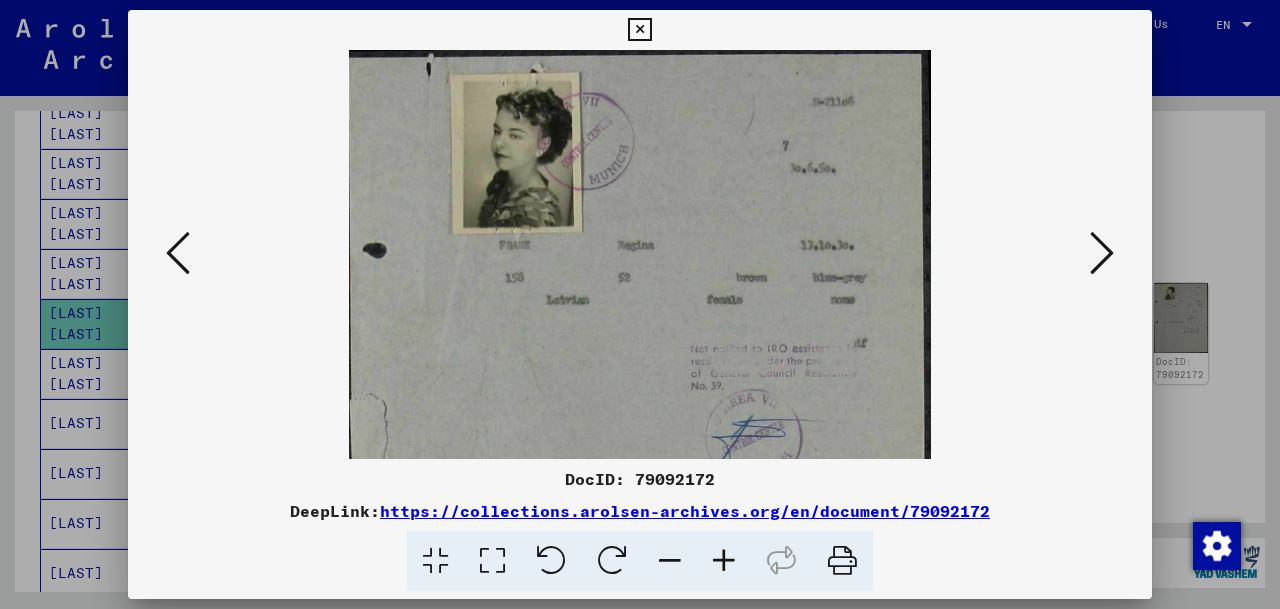 click at bounding box center [724, 561] 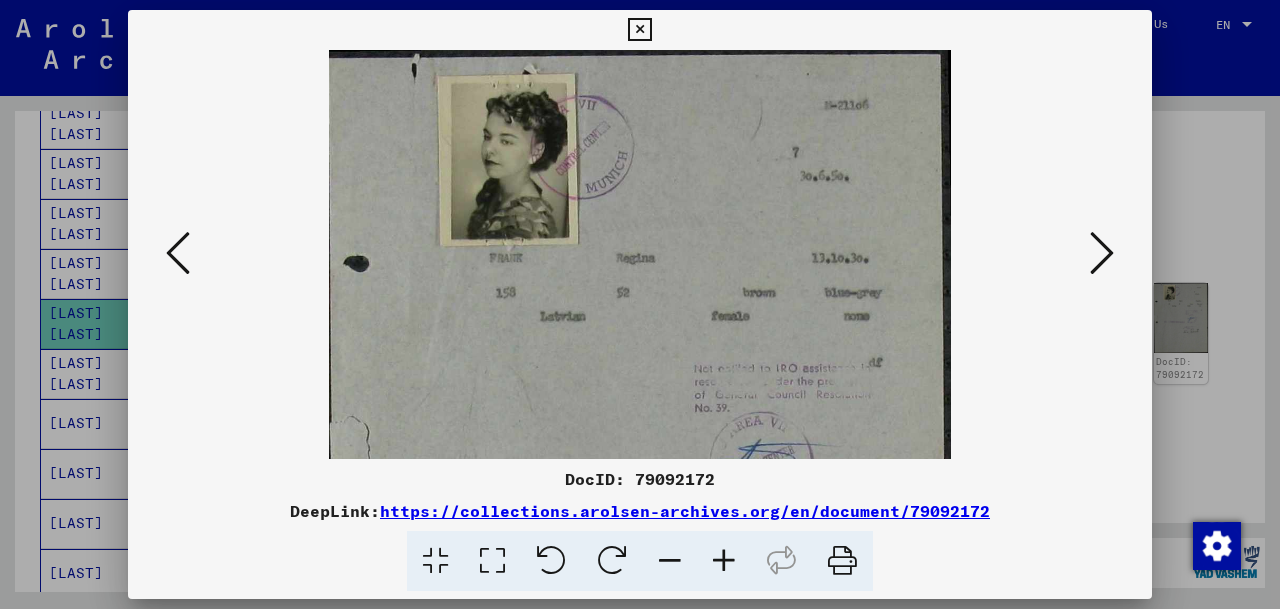 click at bounding box center (724, 561) 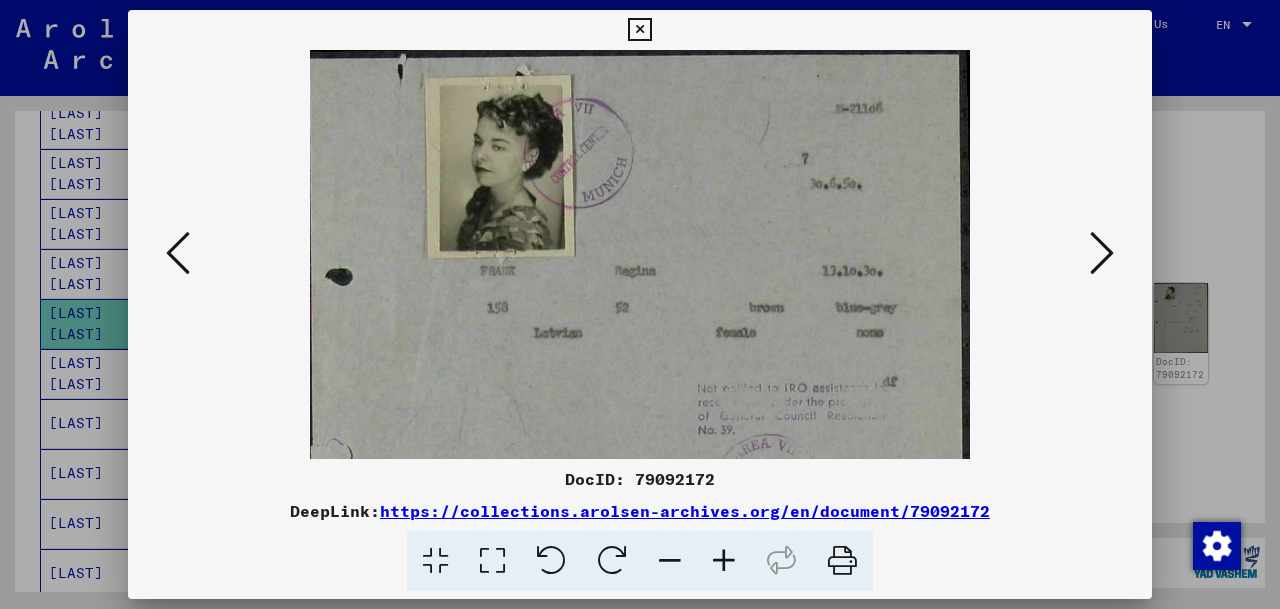 click at bounding box center (724, 561) 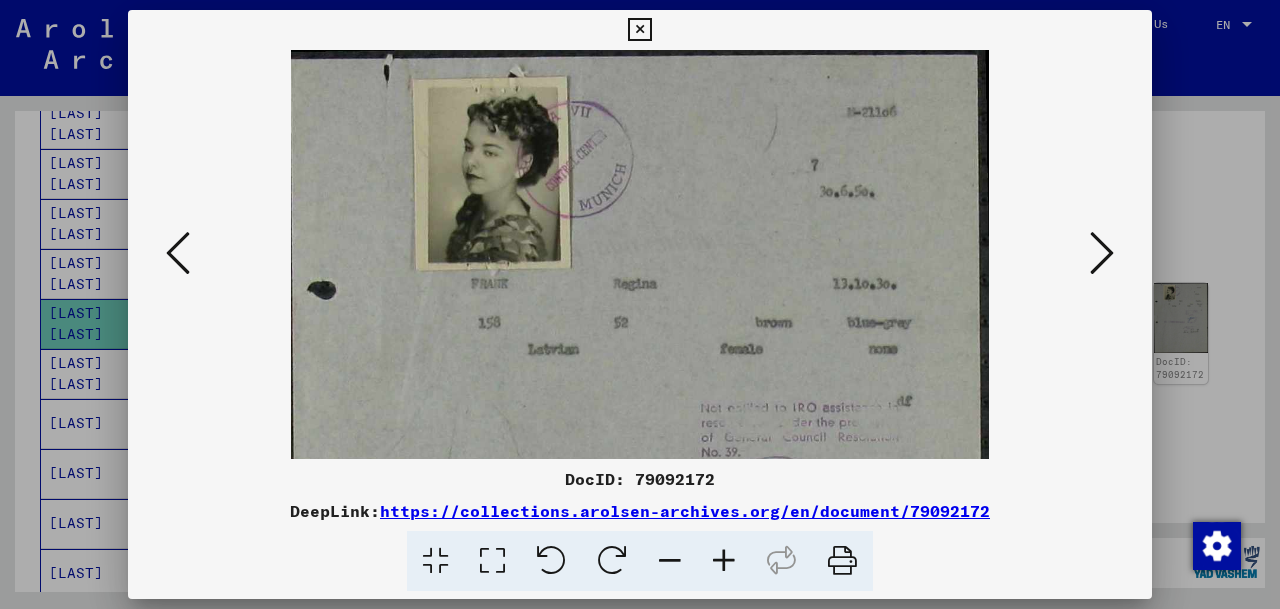 click at bounding box center [724, 561] 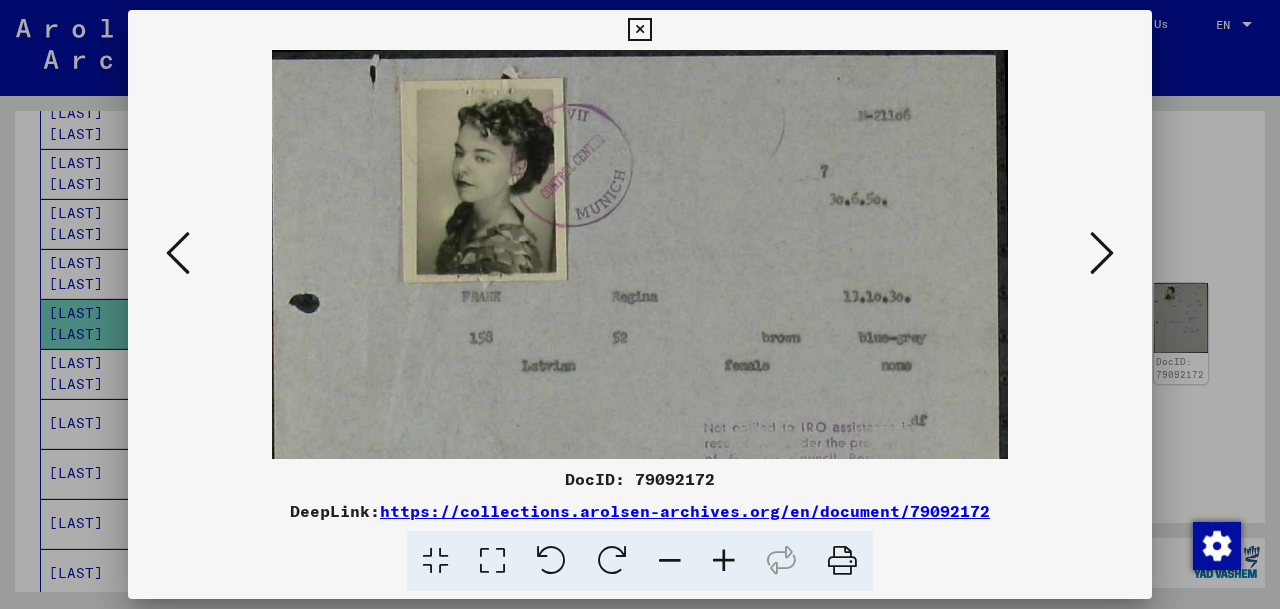 click at bounding box center (724, 561) 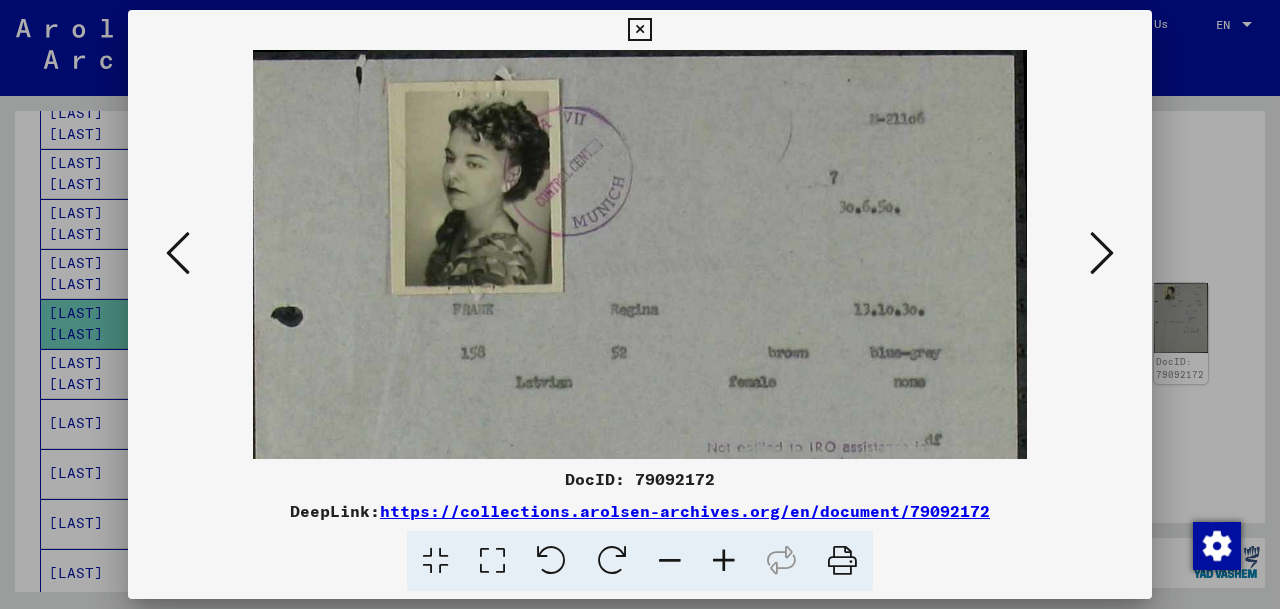 click at bounding box center (724, 561) 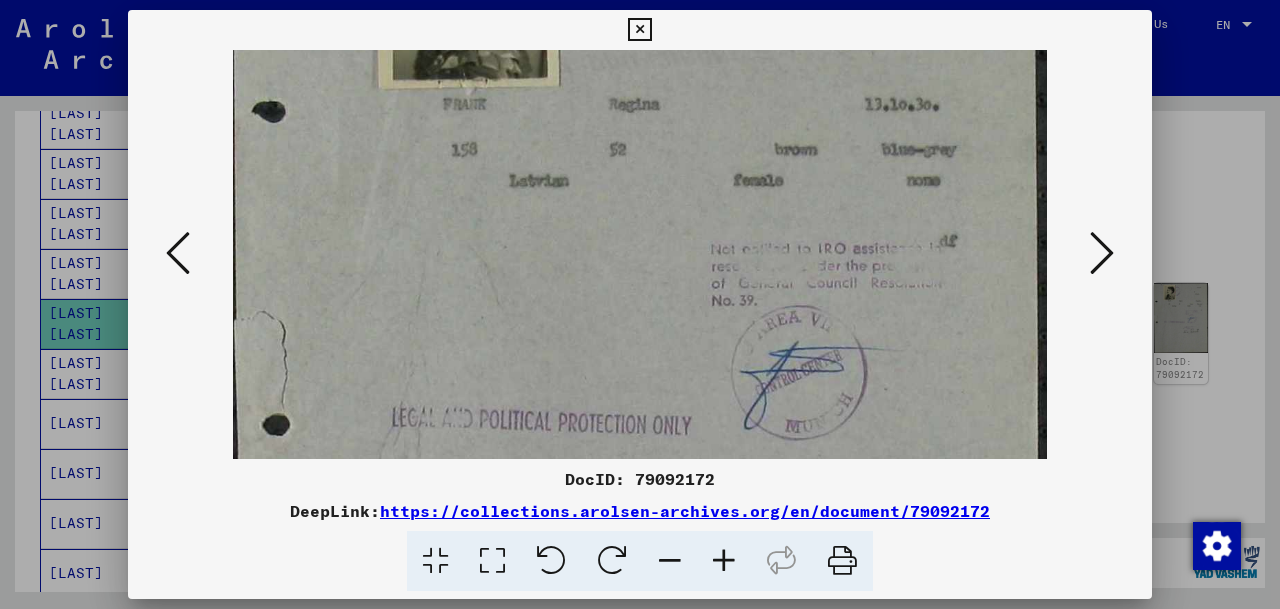 scroll, scrollTop: 229, scrollLeft: 0, axis: vertical 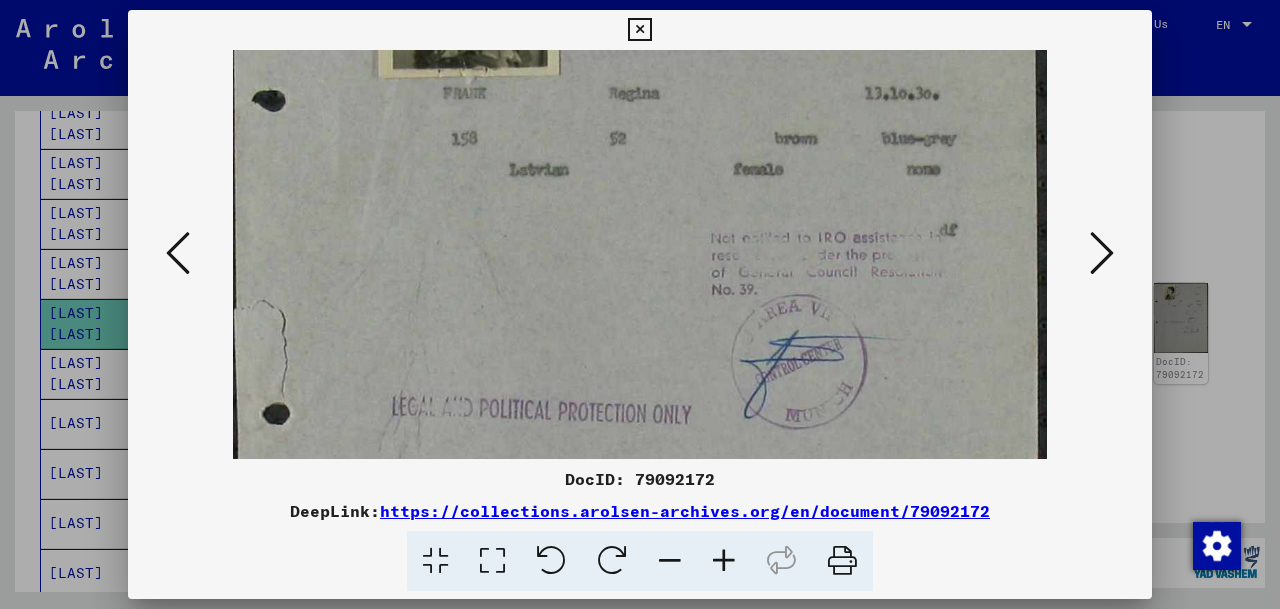drag, startPoint x: 720, startPoint y: 378, endPoint x: 641, endPoint y: 149, distance: 242.24368 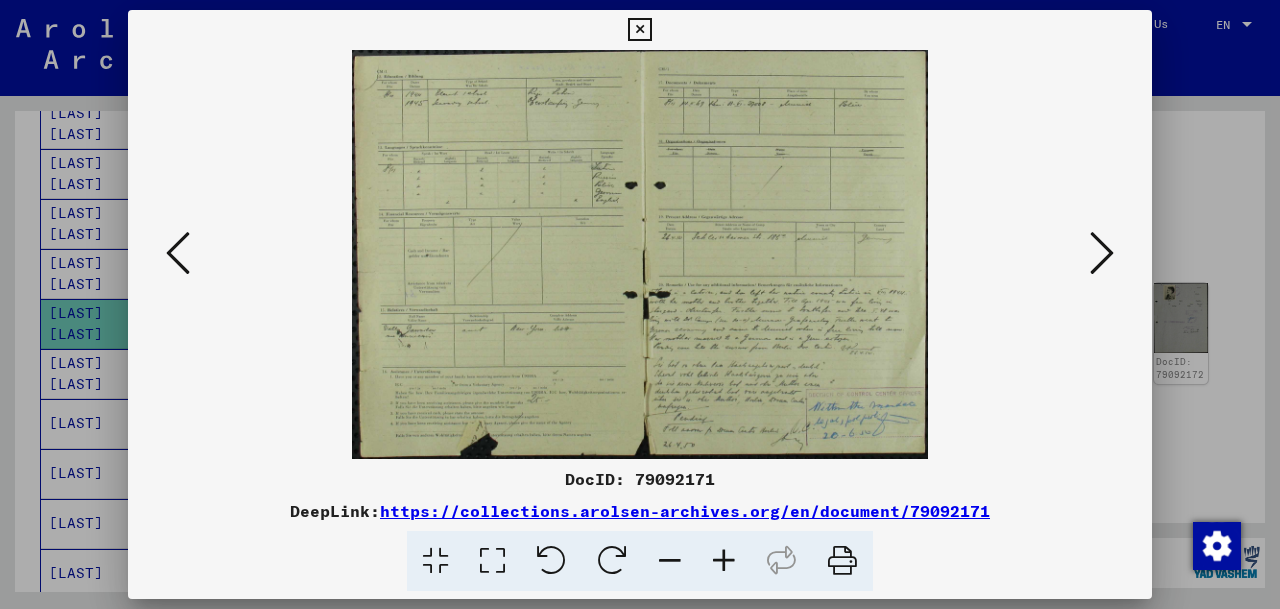 click at bounding box center (178, 253) 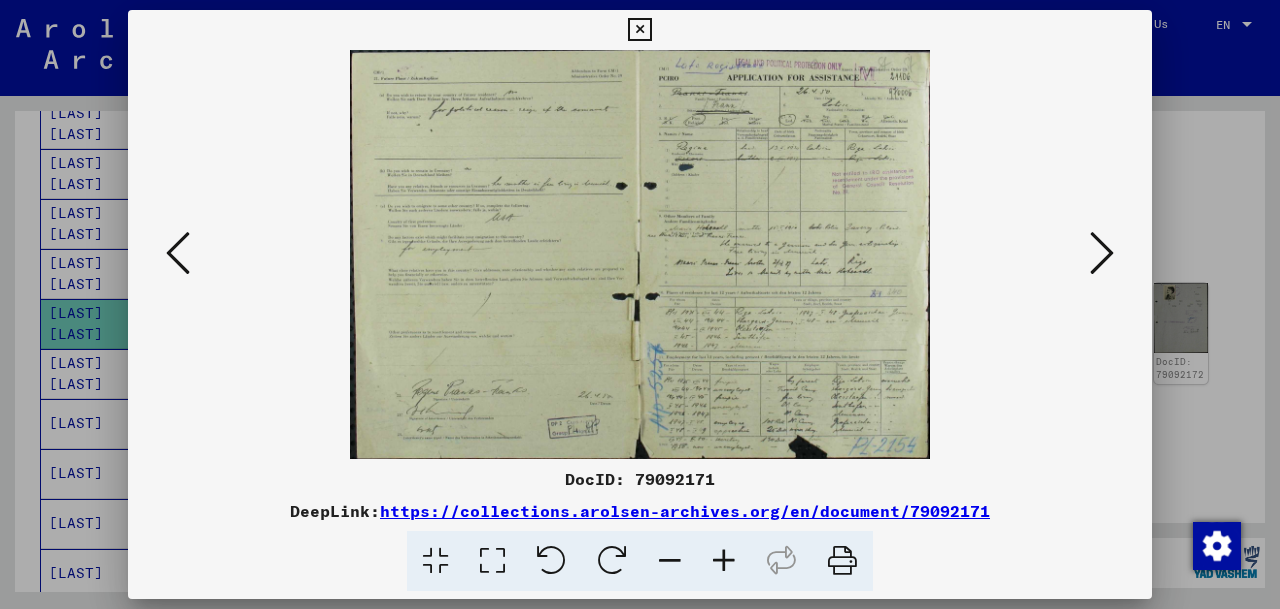 click at bounding box center [640, 254] 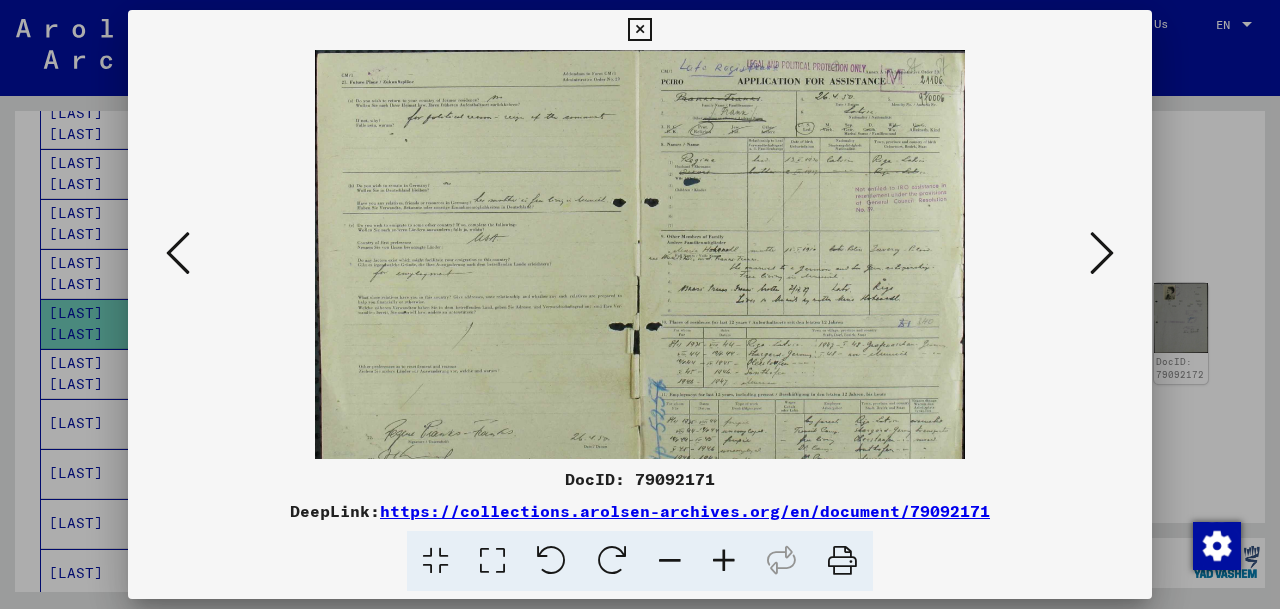 click at bounding box center (724, 561) 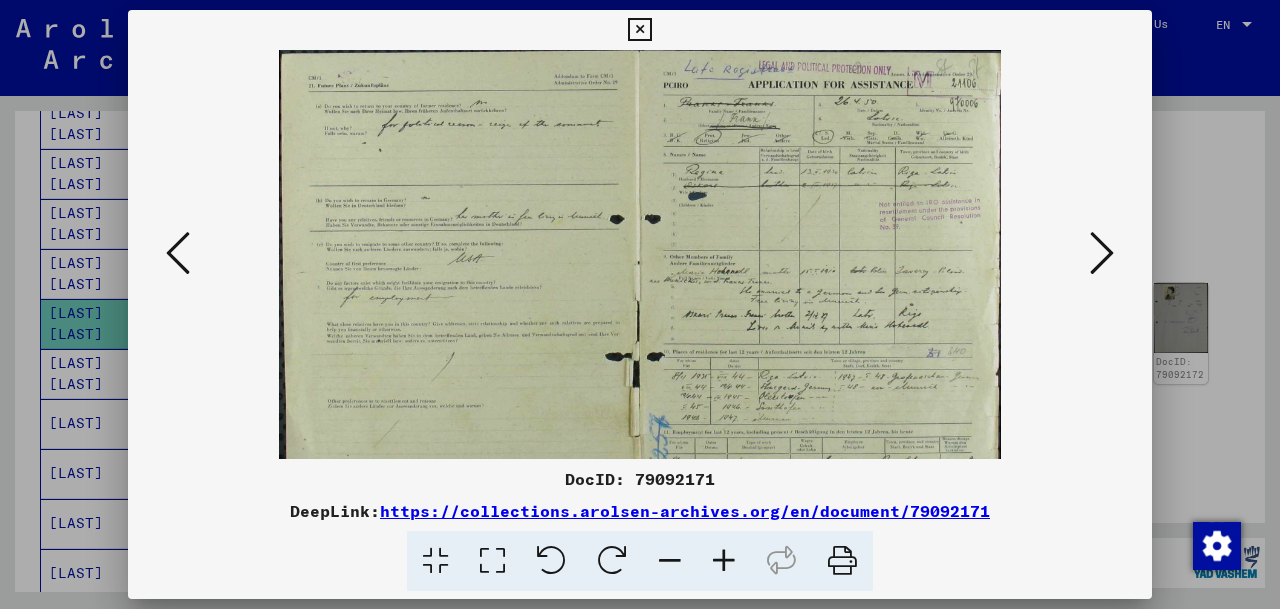 click at bounding box center [724, 561] 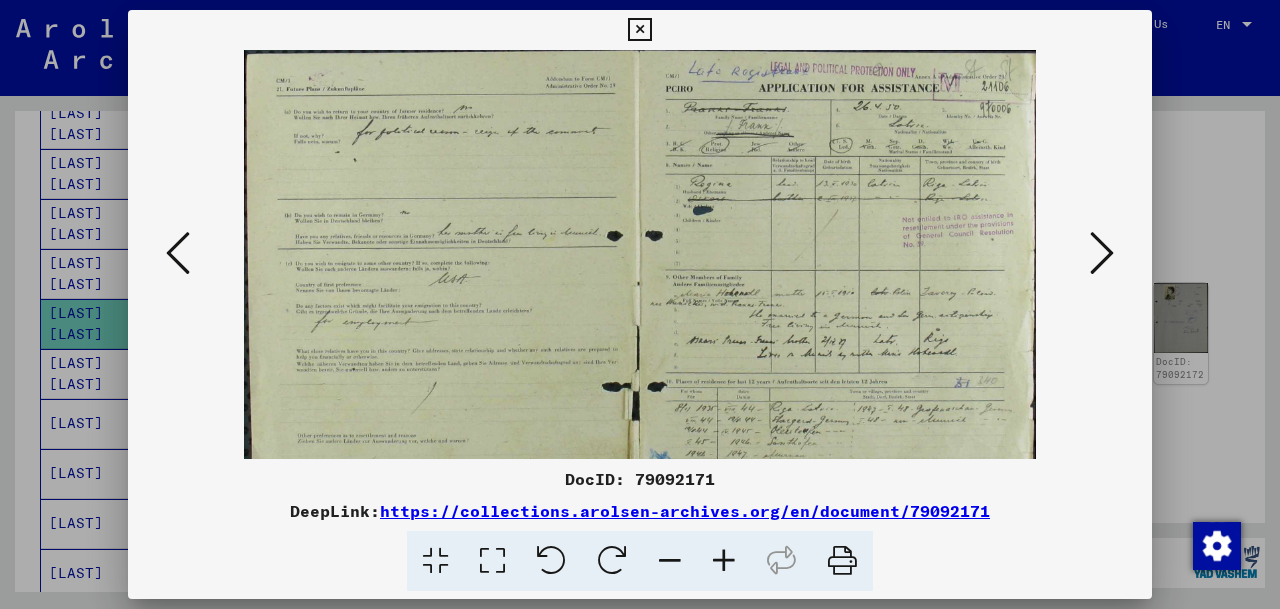 click at bounding box center [178, 253] 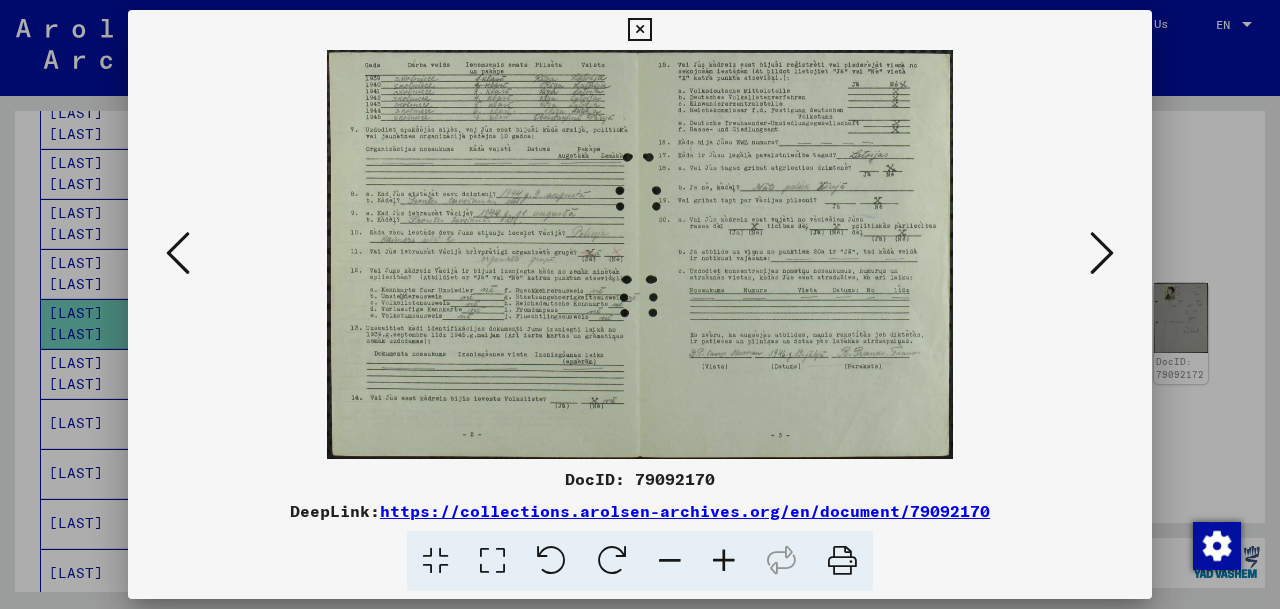 click at bounding box center [178, 253] 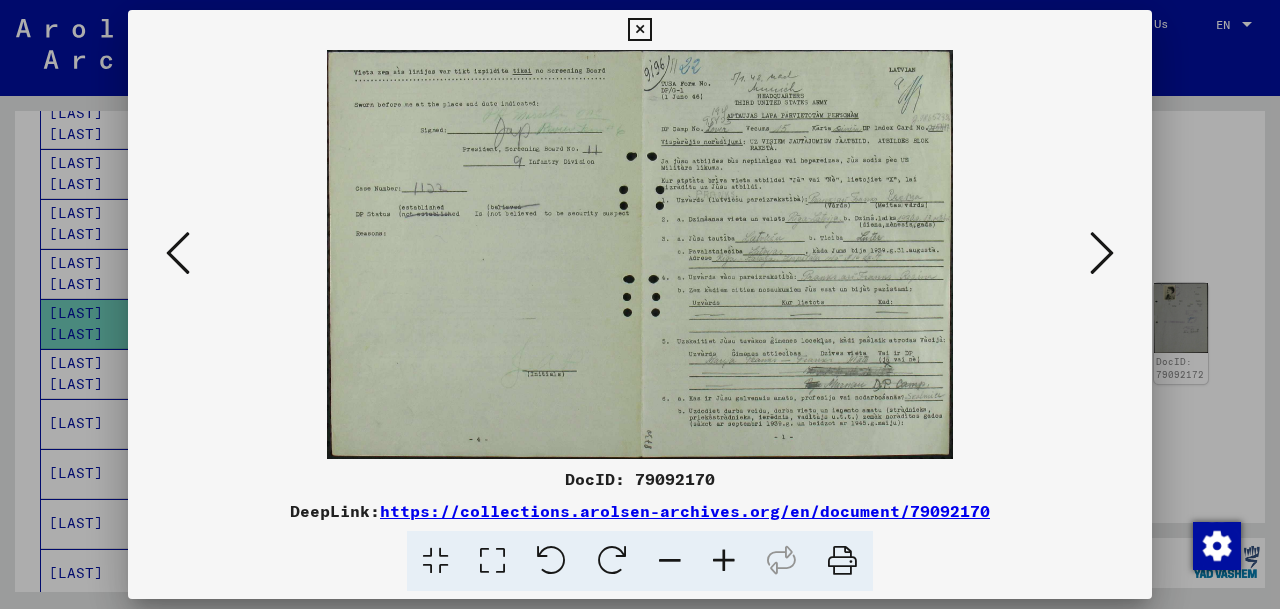 click at bounding box center (724, 561) 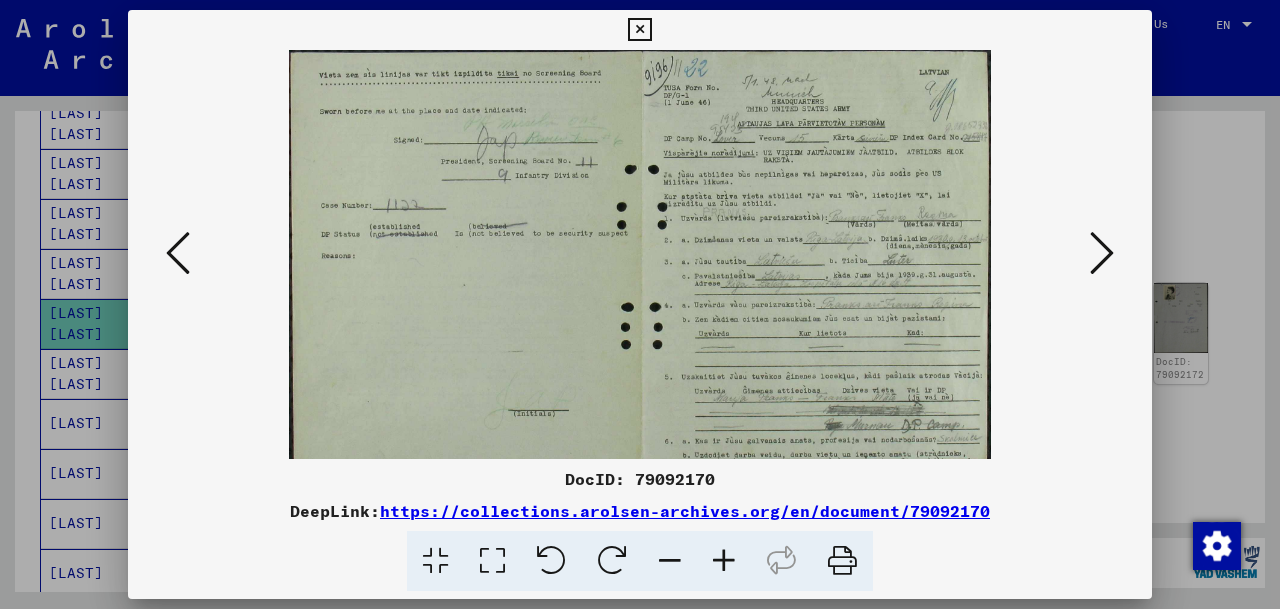 click at bounding box center (724, 561) 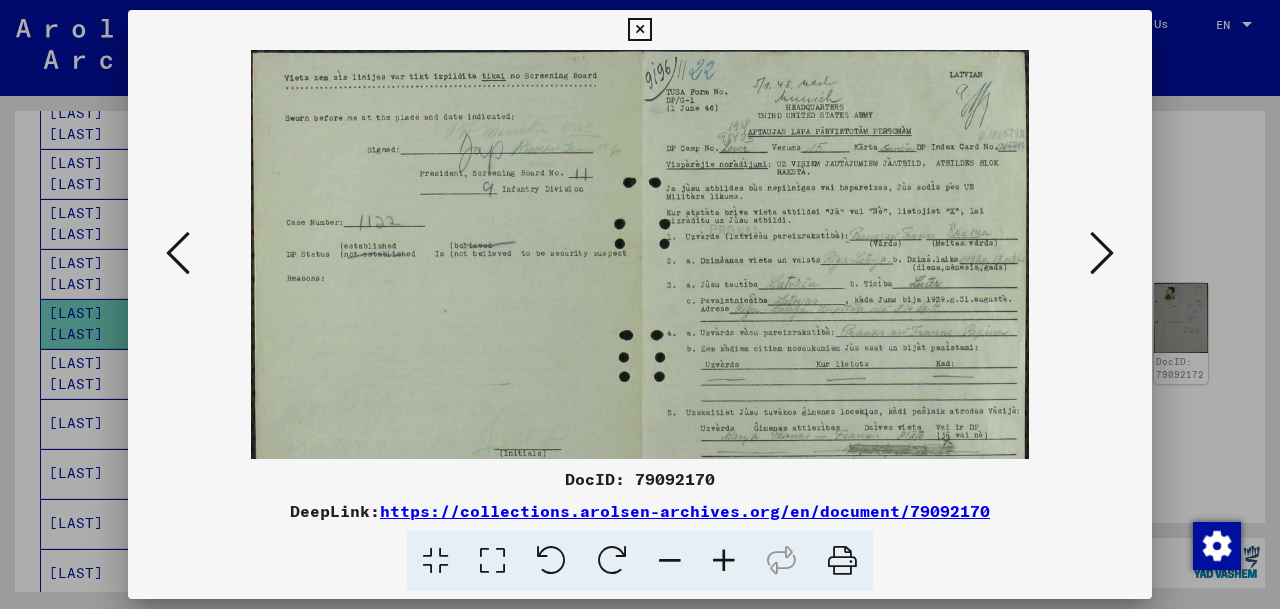 click at bounding box center (724, 561) 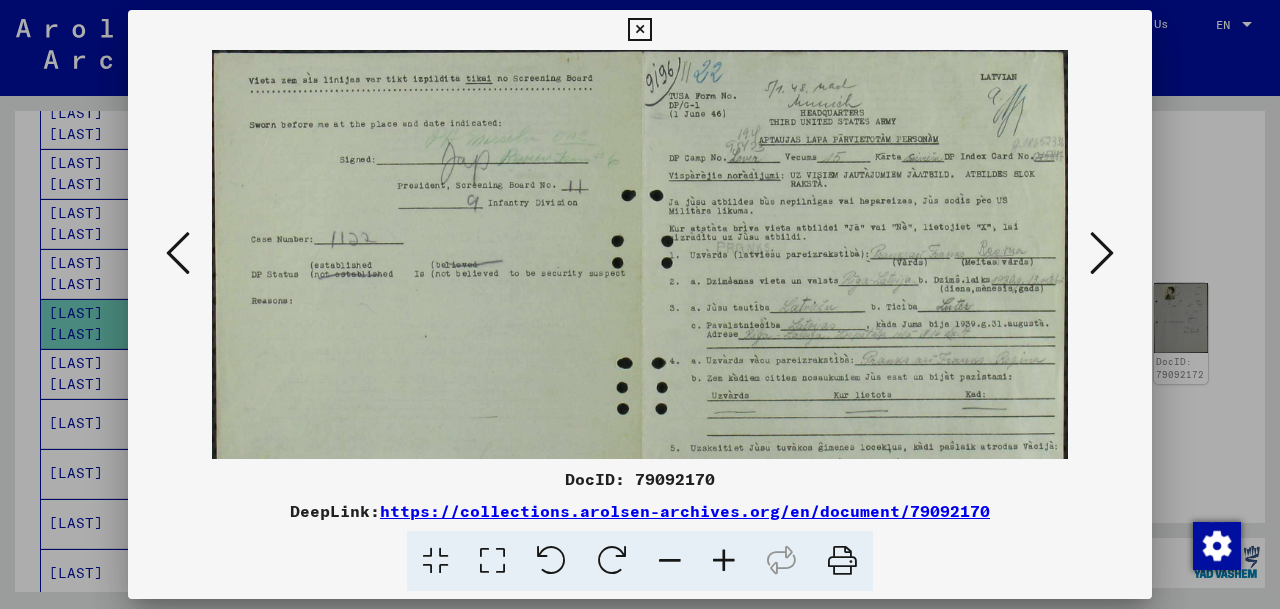 click at bounding box center [724, 561] 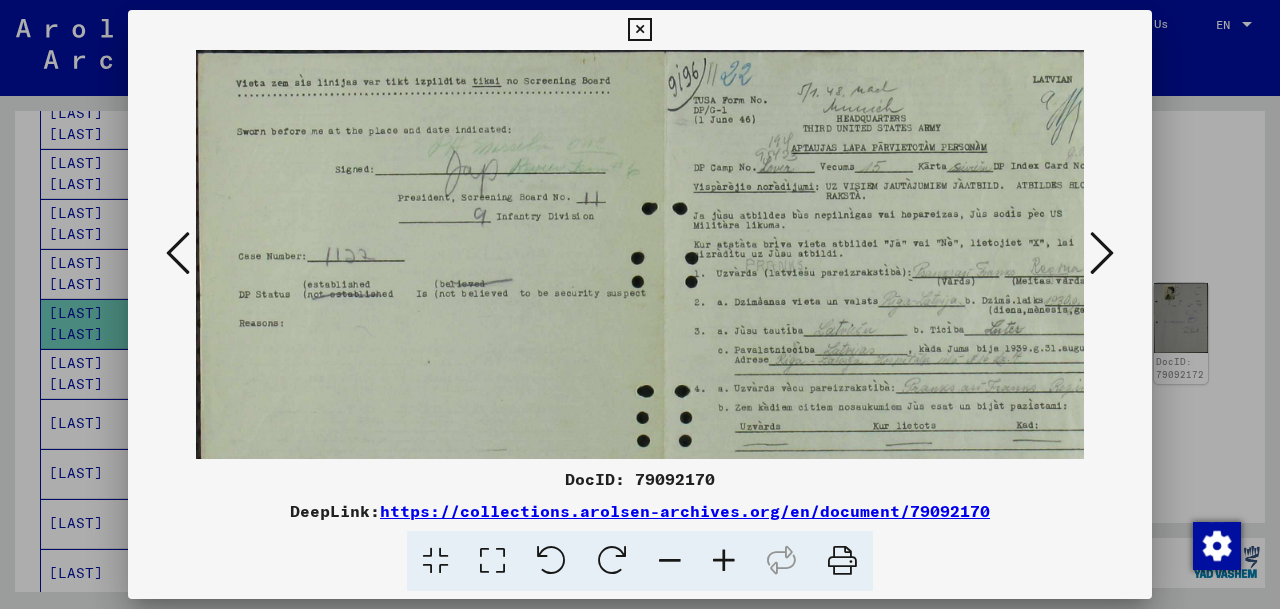 click at bounding box center [724, 561] 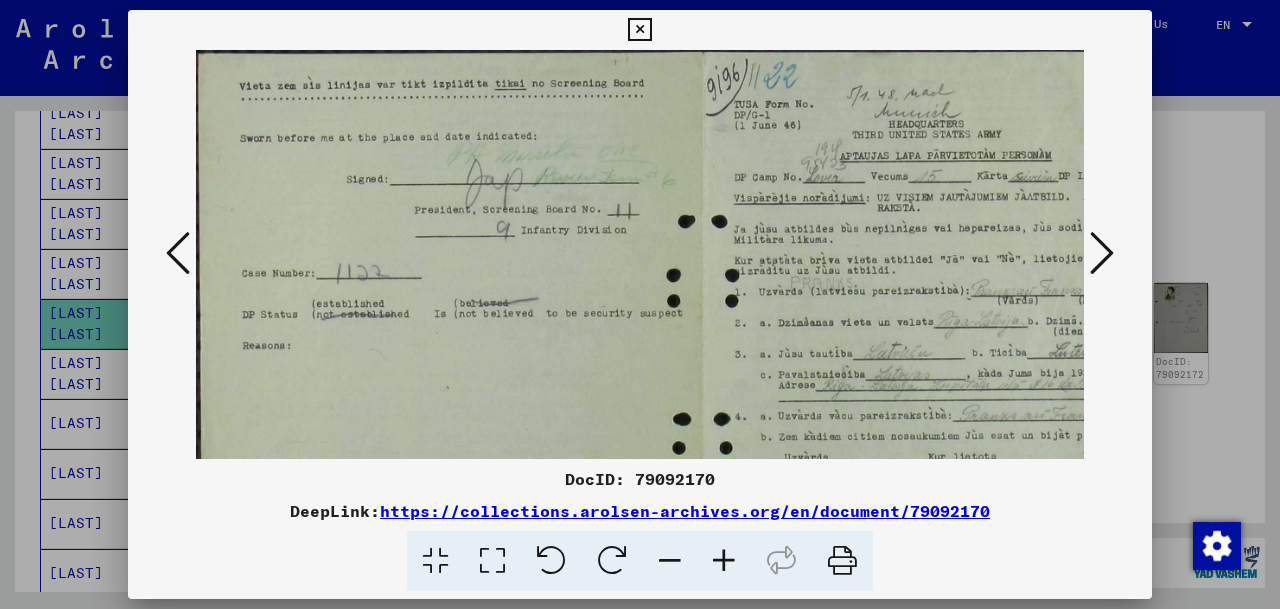 click at bounding box center [724, 561] 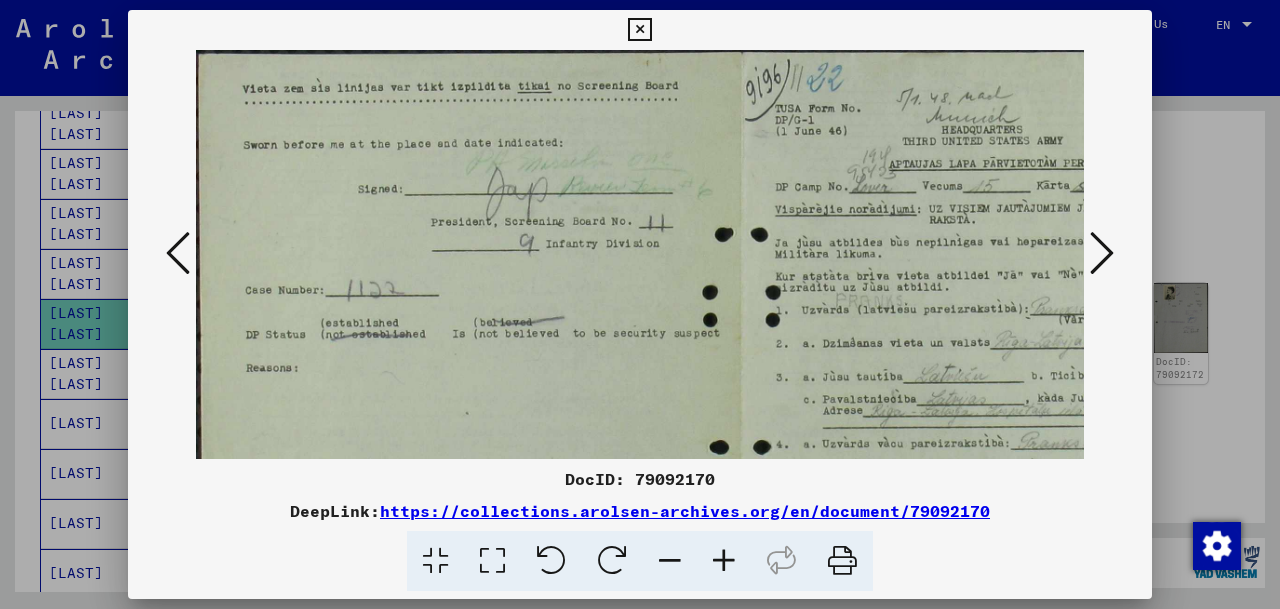 click at bounding box center (724, 561) 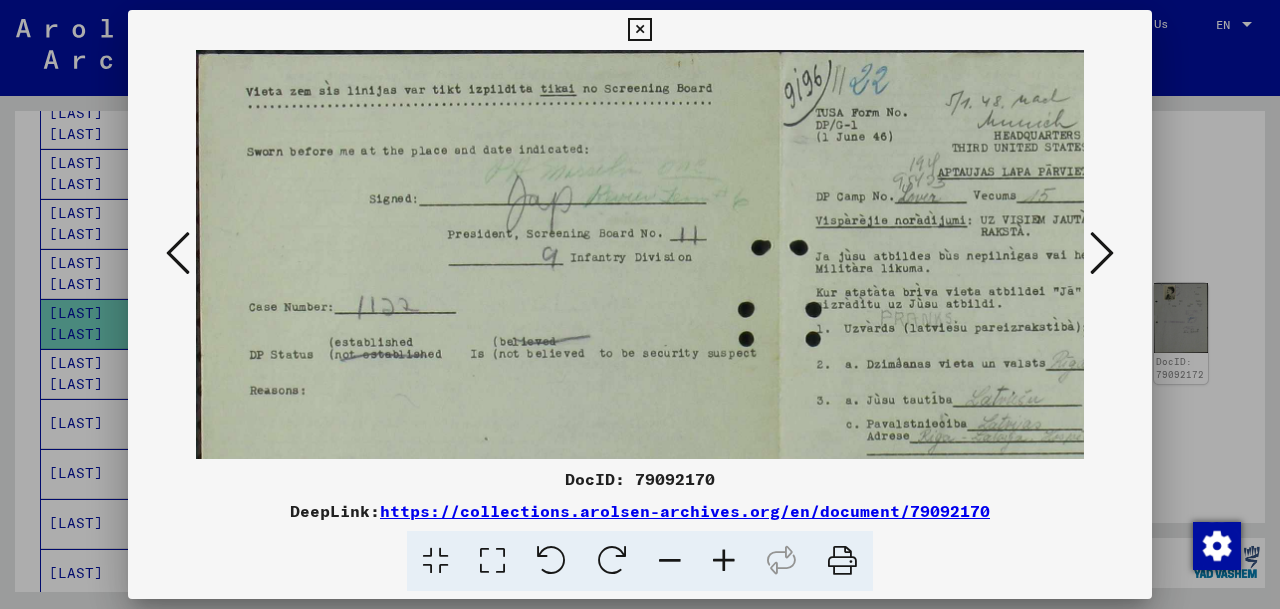 click at bounding box center (724, 561) 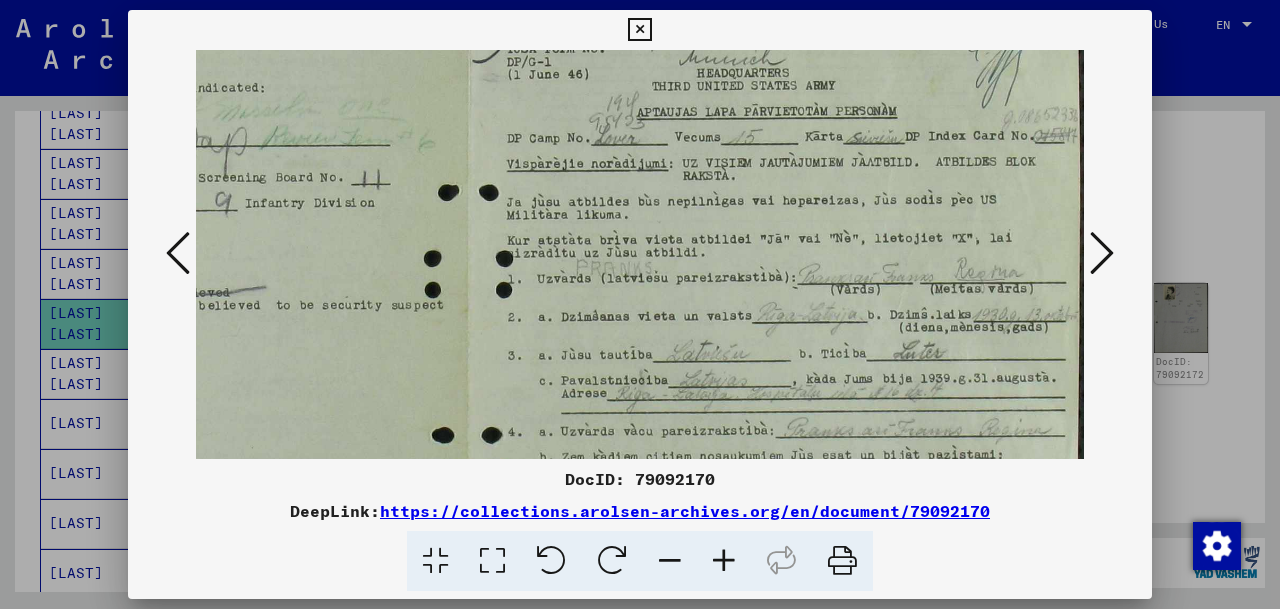 scroll, scrollTop: 69, scrollLeft: 350, axis: both 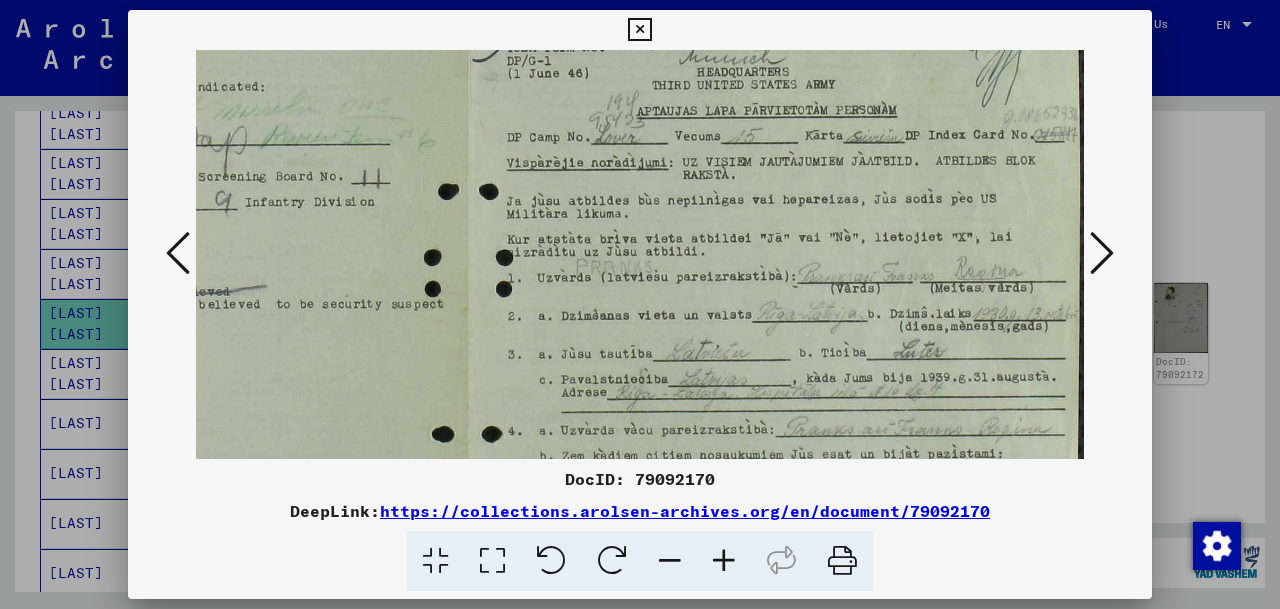 drag, startPoint x: 900, startPoint y: 297, endPoint x: 410, endPoint y: 228, distance: 494.83432 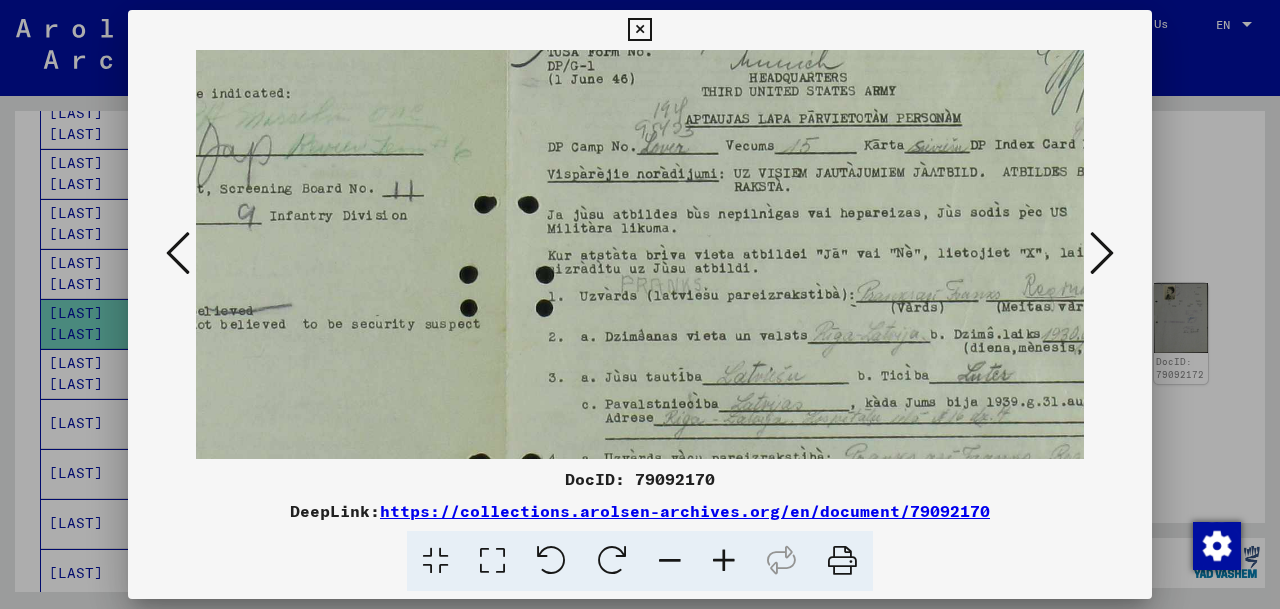 click at bounding box center [724, 561] 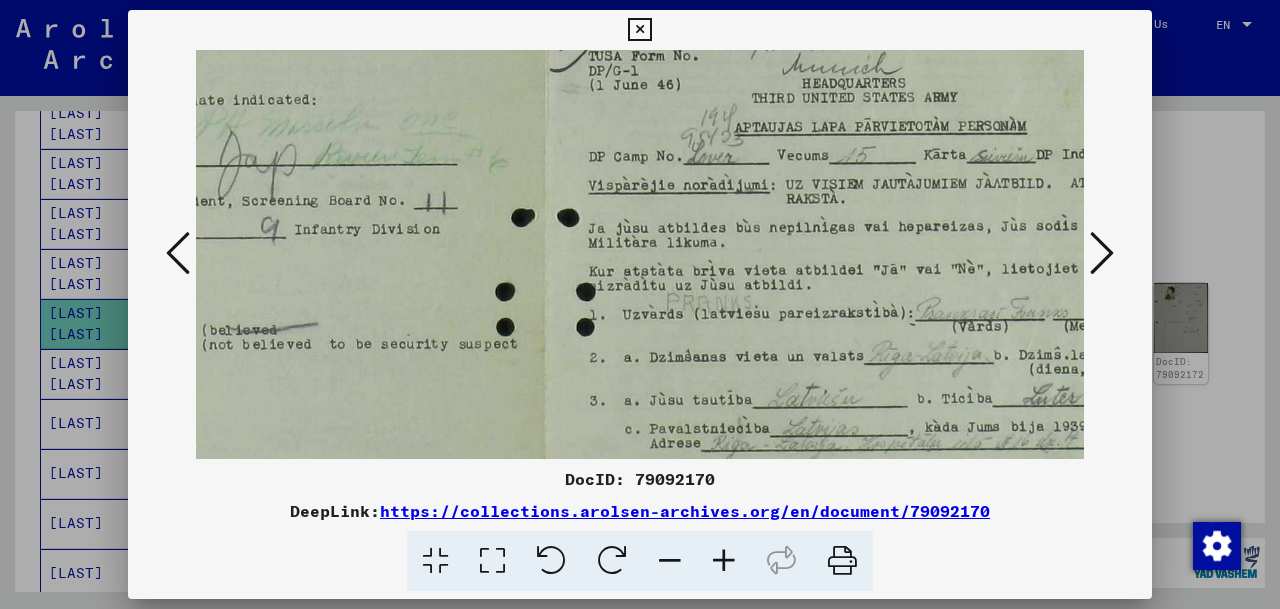 click at bounding box center [724, 561] 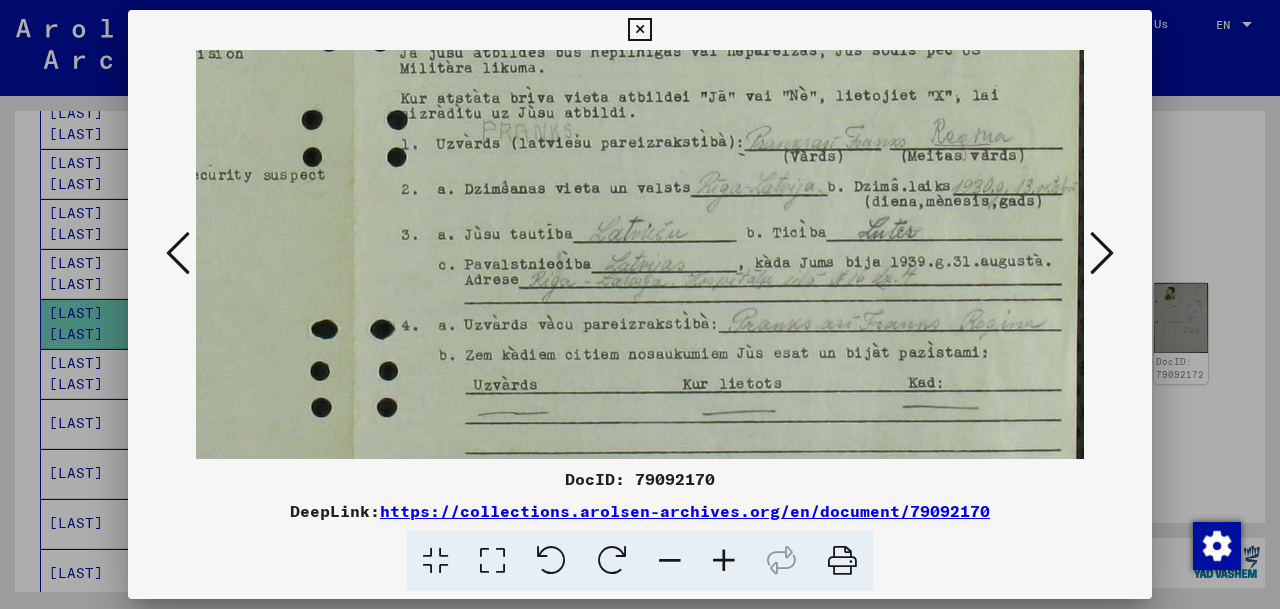 scroll, scrollTop: 260, scrollLeft: 579, axis: both 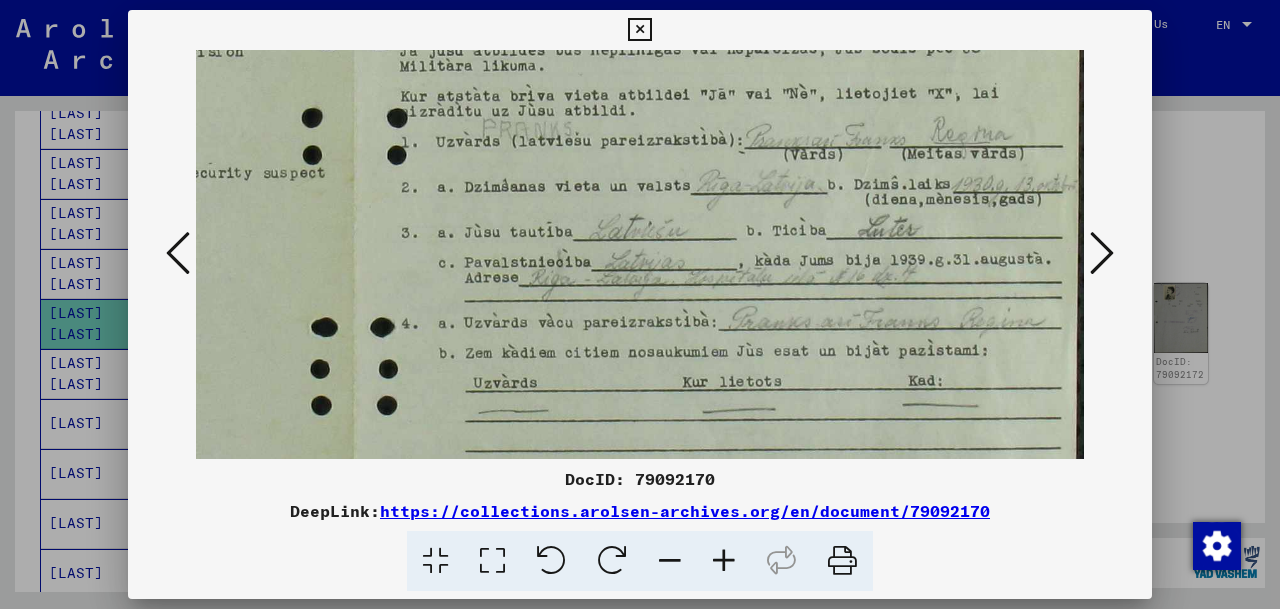 drag, startPoint x: 888, startPoint y: 380, endPoint x: 477, endPoint y: 189, distance: 453.21298 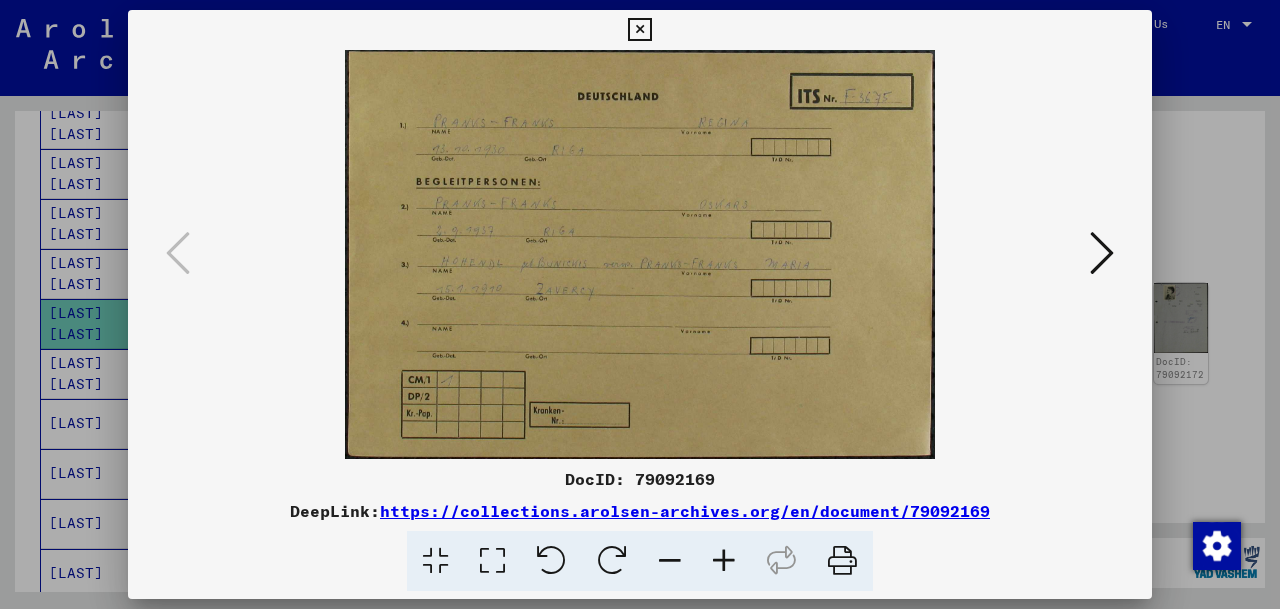 scroll, scrollTop: 0, scrollLeft: 0, axis: both 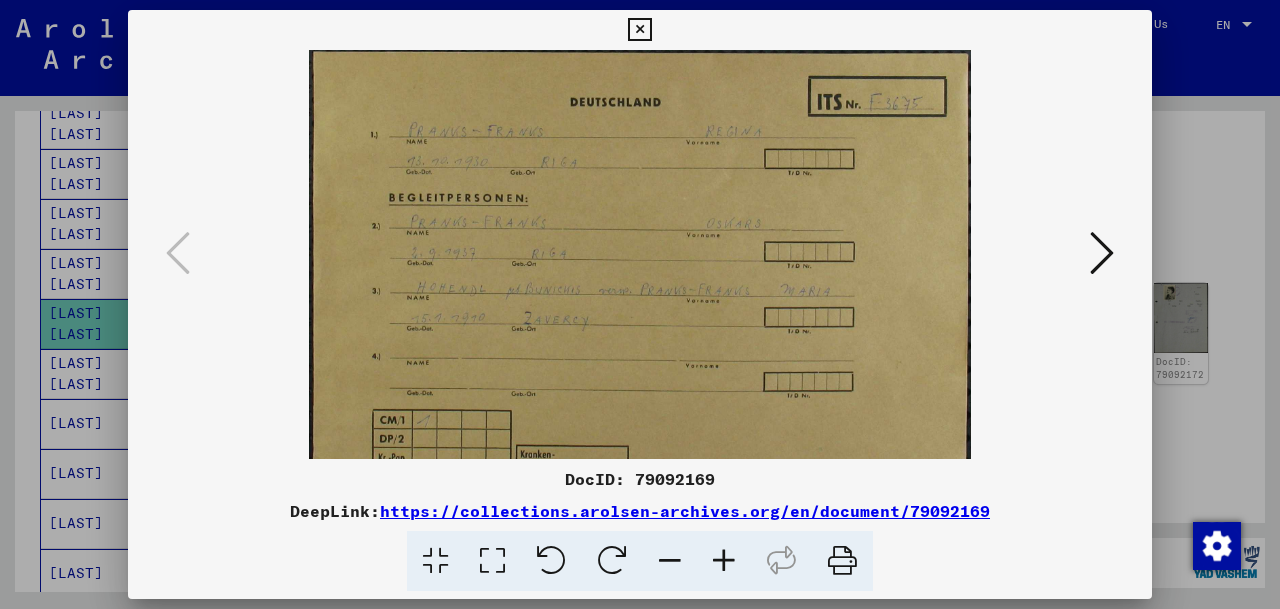click at bounding box center [724, 561] 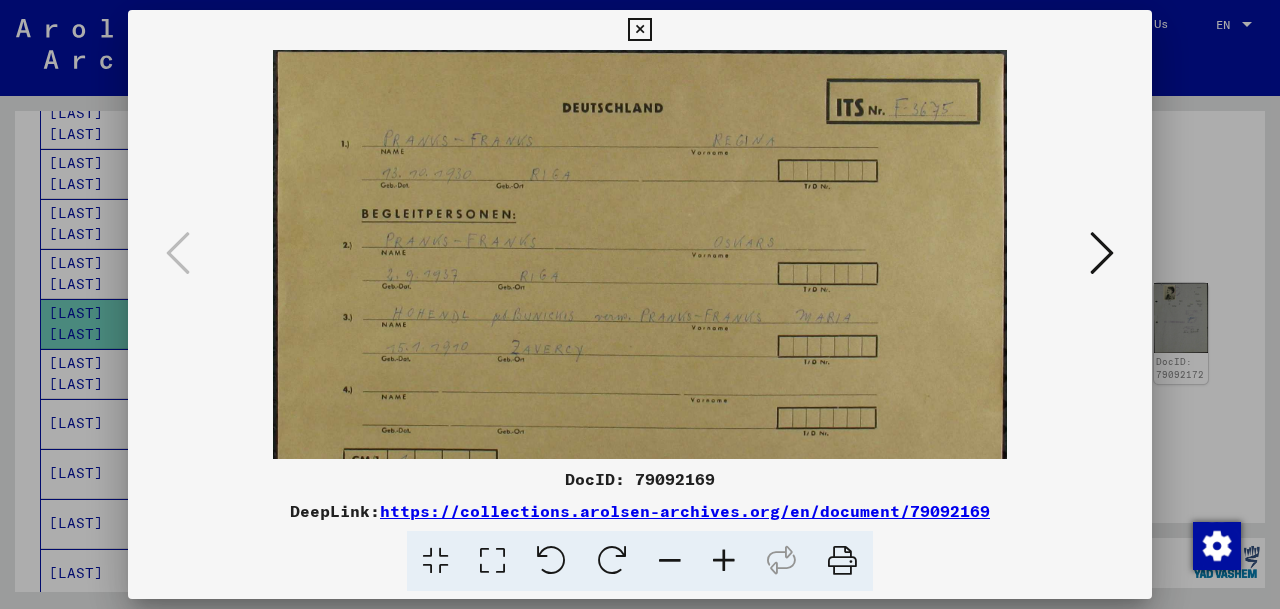 click at bounding box center (724, 561) 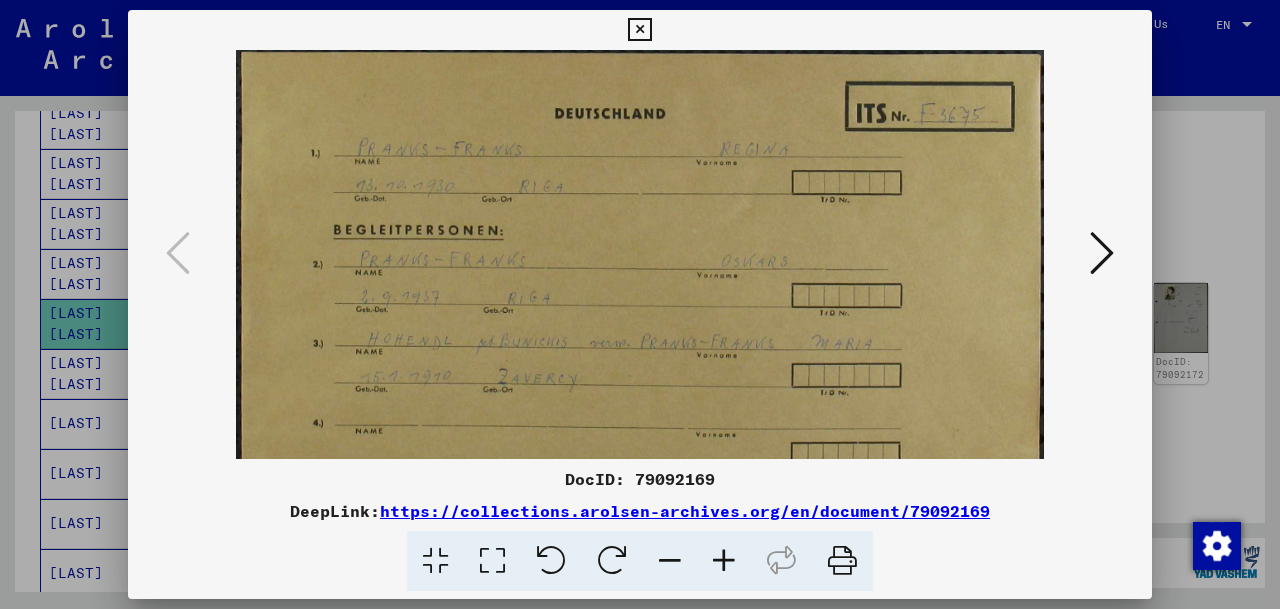 click at bounding box center [724, 561] 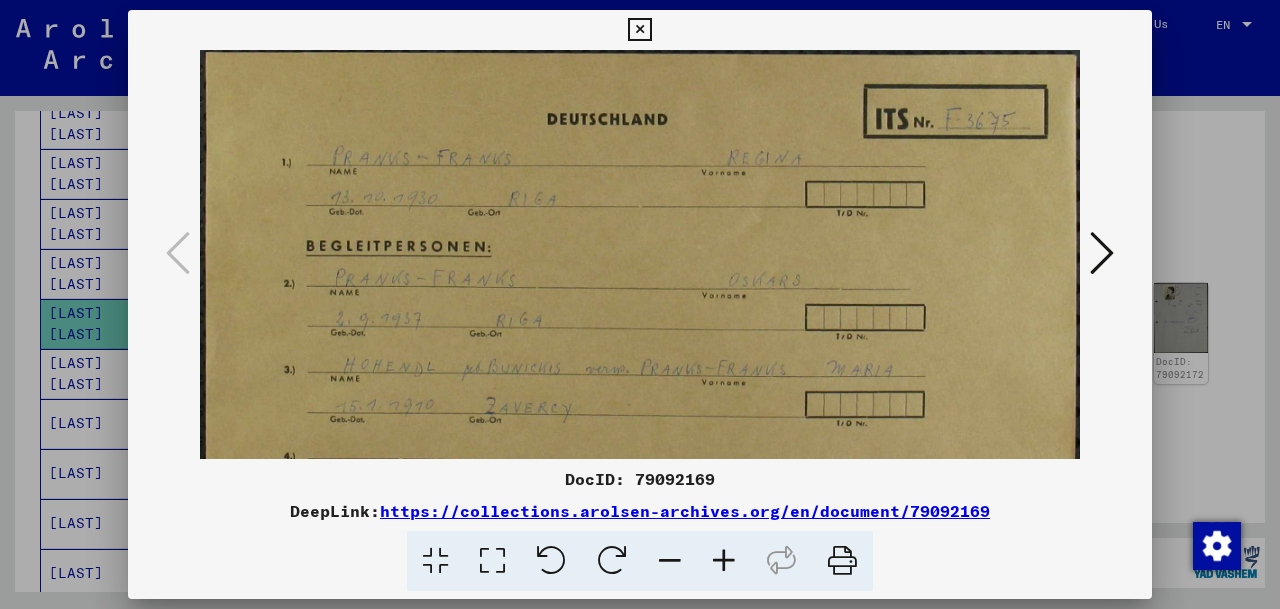 click at bounding box center [724, 561] 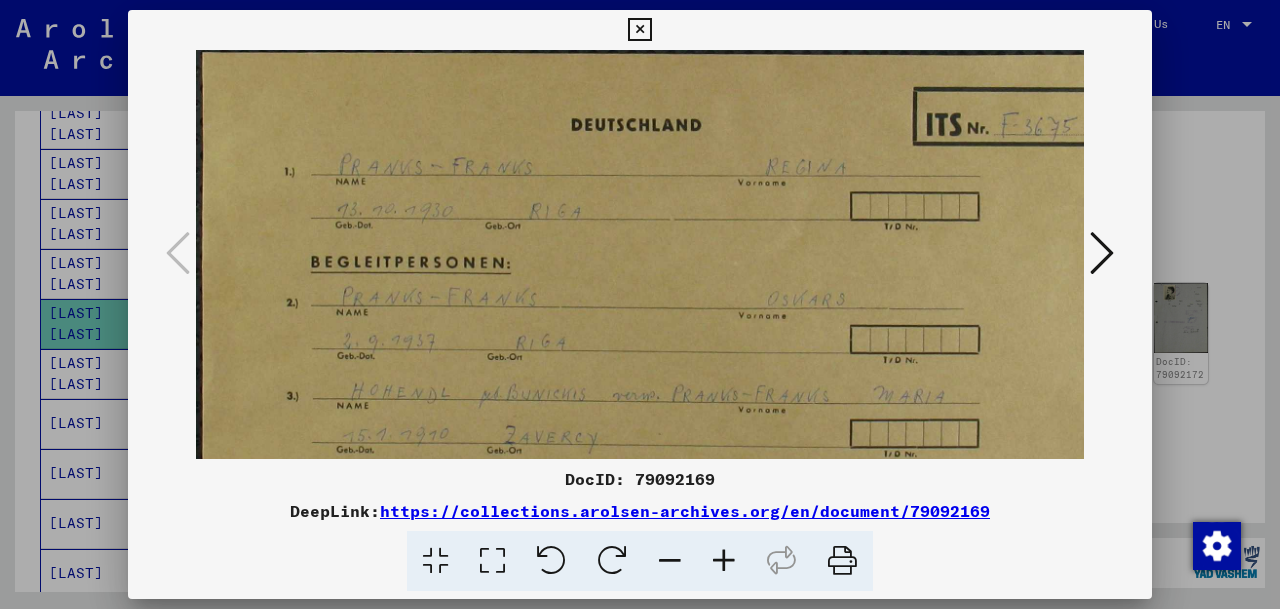 click at bounding box center (724, 561) 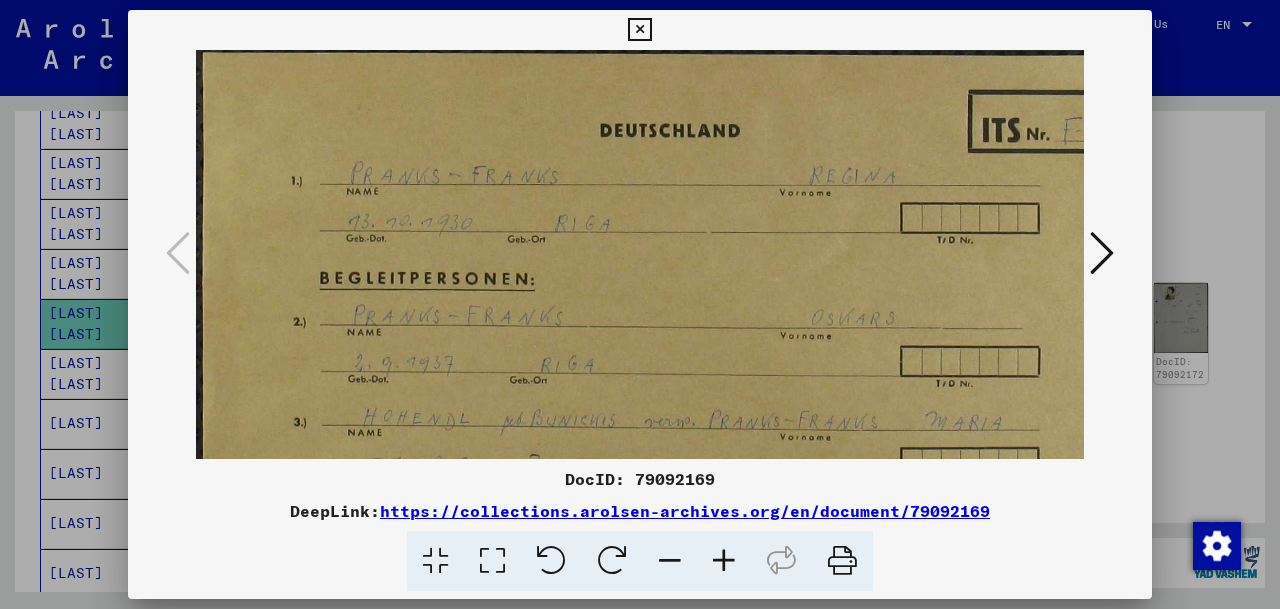 click at bounding box center (724, 561) 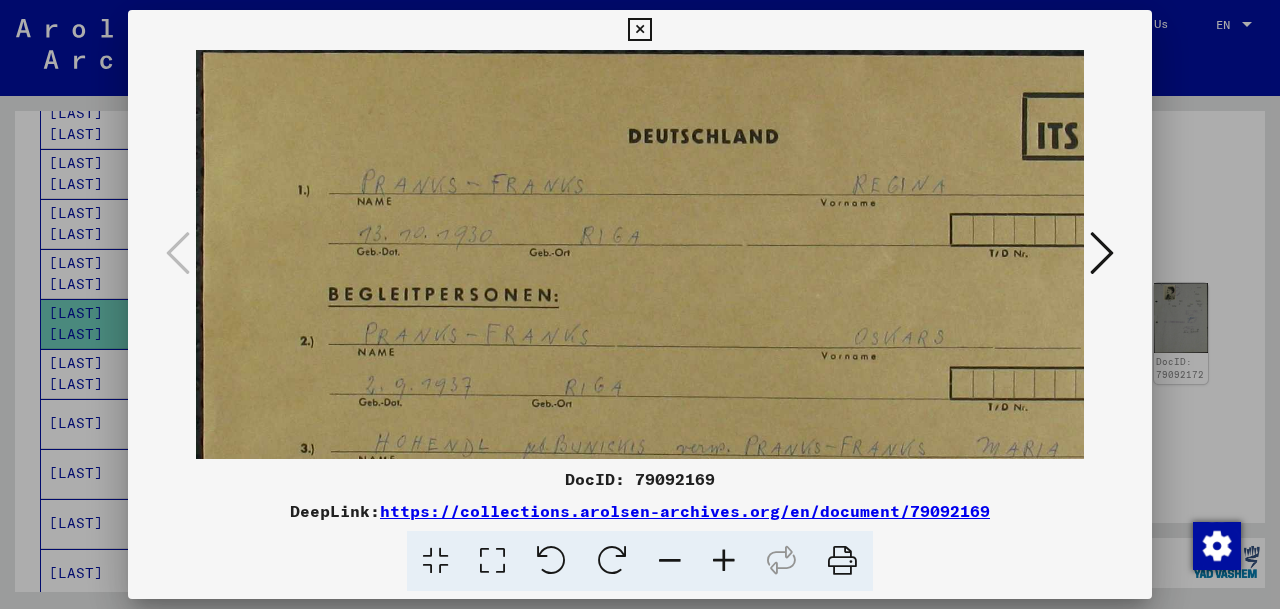 click at bounding box center (724, 561) 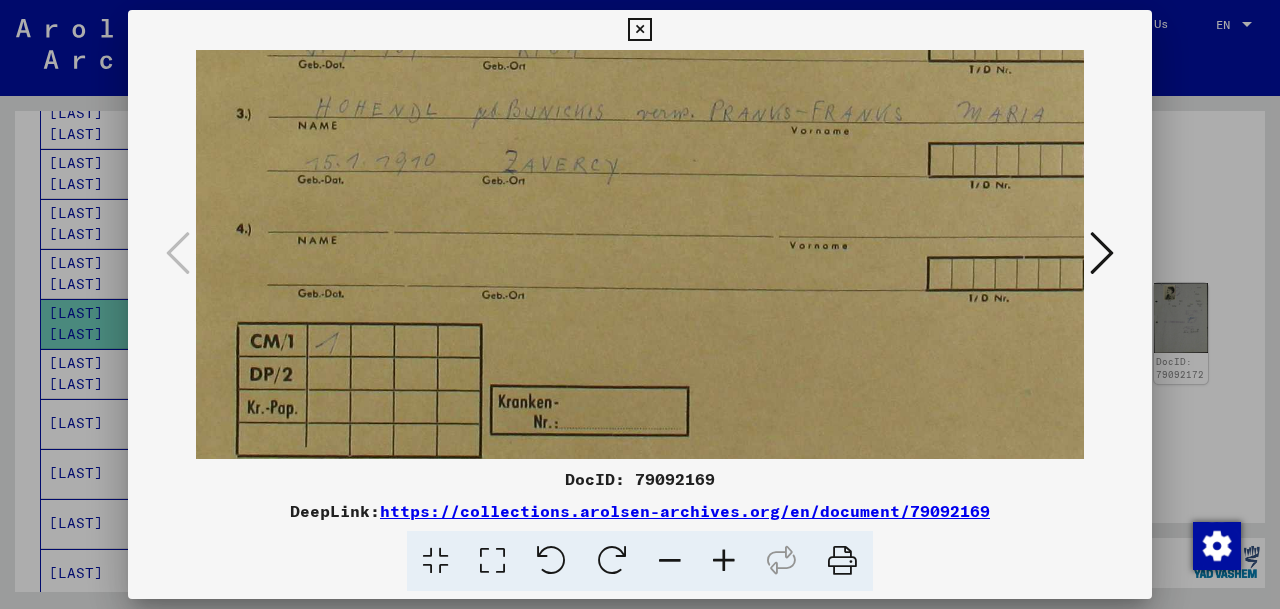 scroll, scrollTop: 372, scrollLeft: 71, axis: both 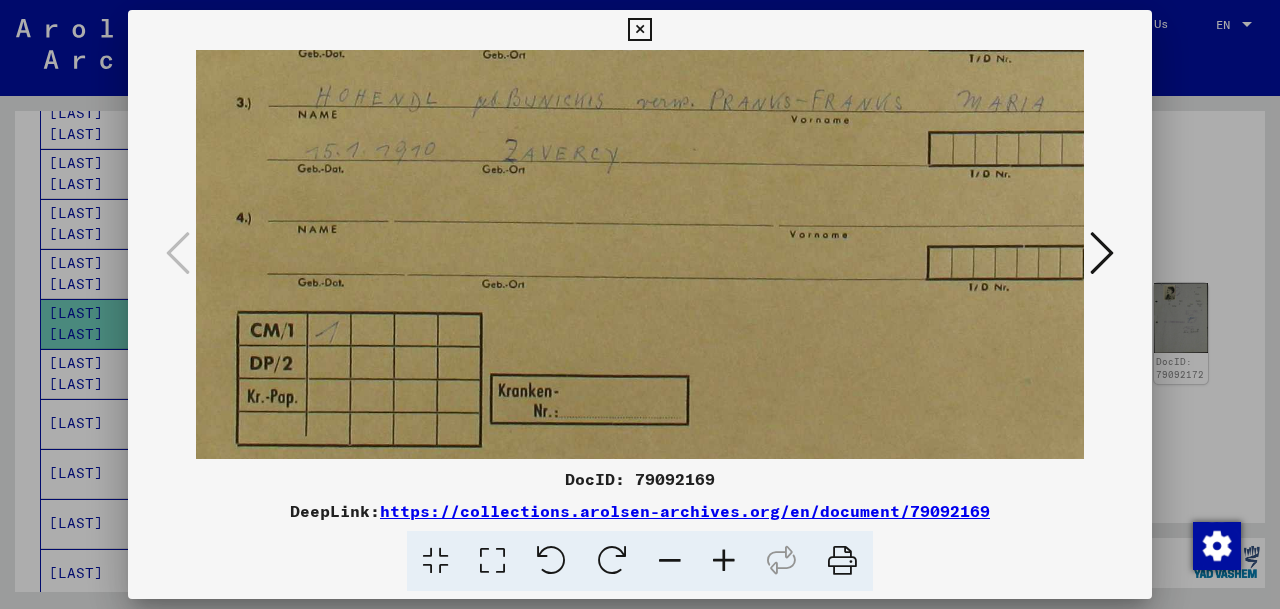 drag, startPoint x: 708, startPoint y: 363, endPoint x: 637, endPoint y: -9, distance: 378.71494 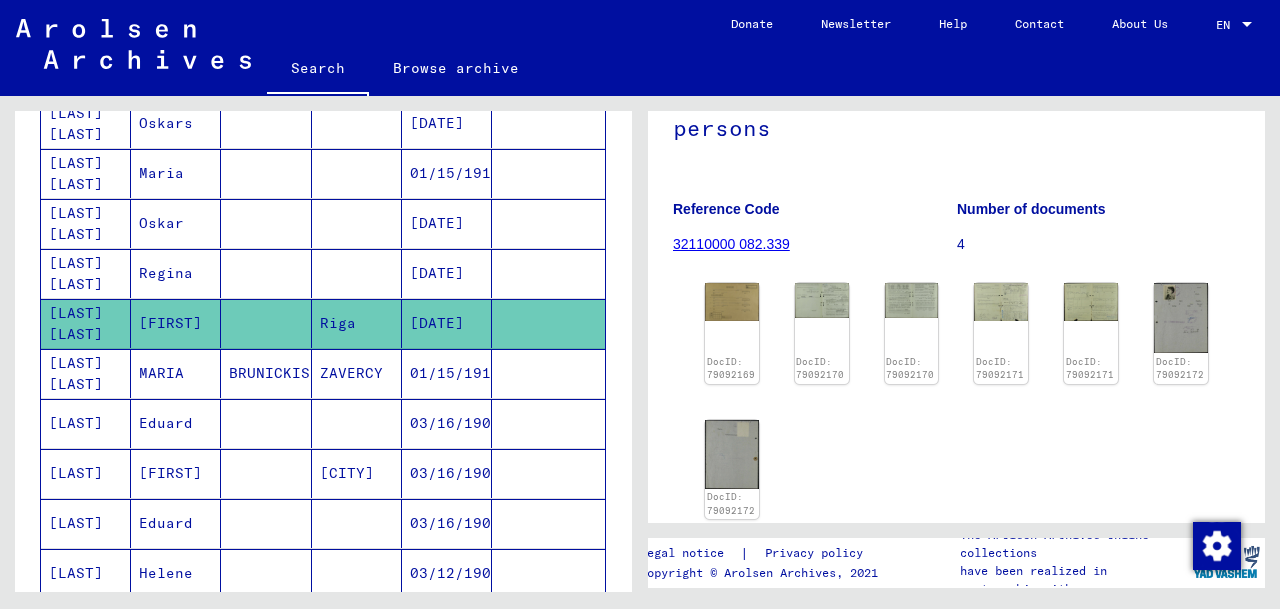 click on "[LAST]" at bounding box center (86, 473) 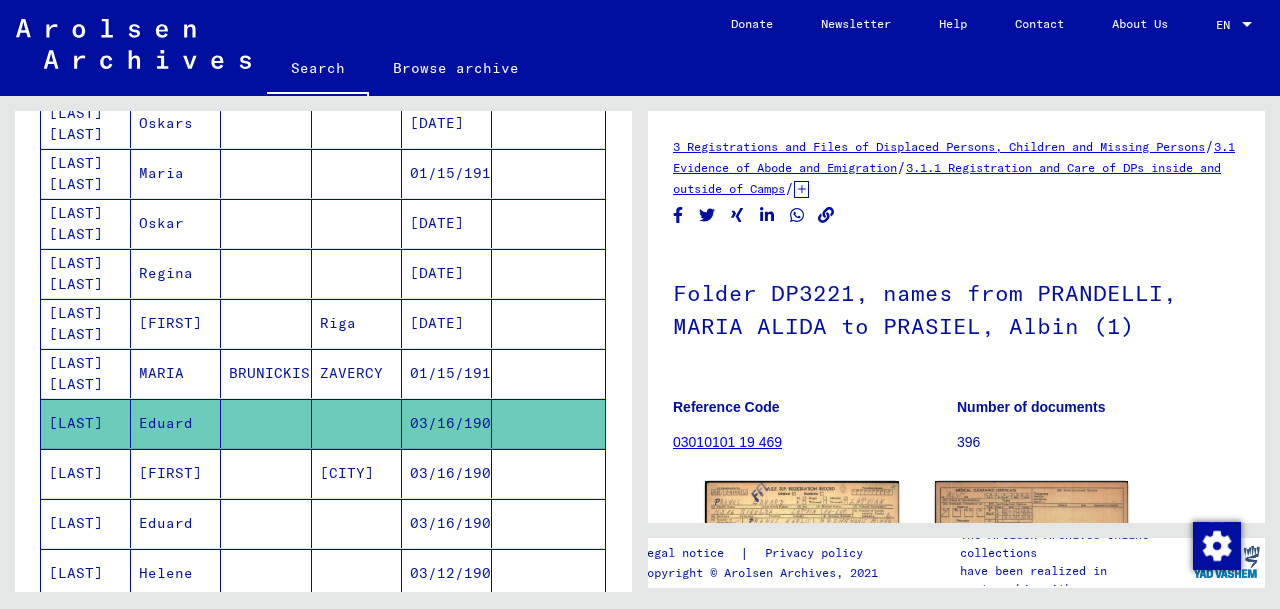 scroll, scrollTop: 0, scrollLeft: 0, axis: both 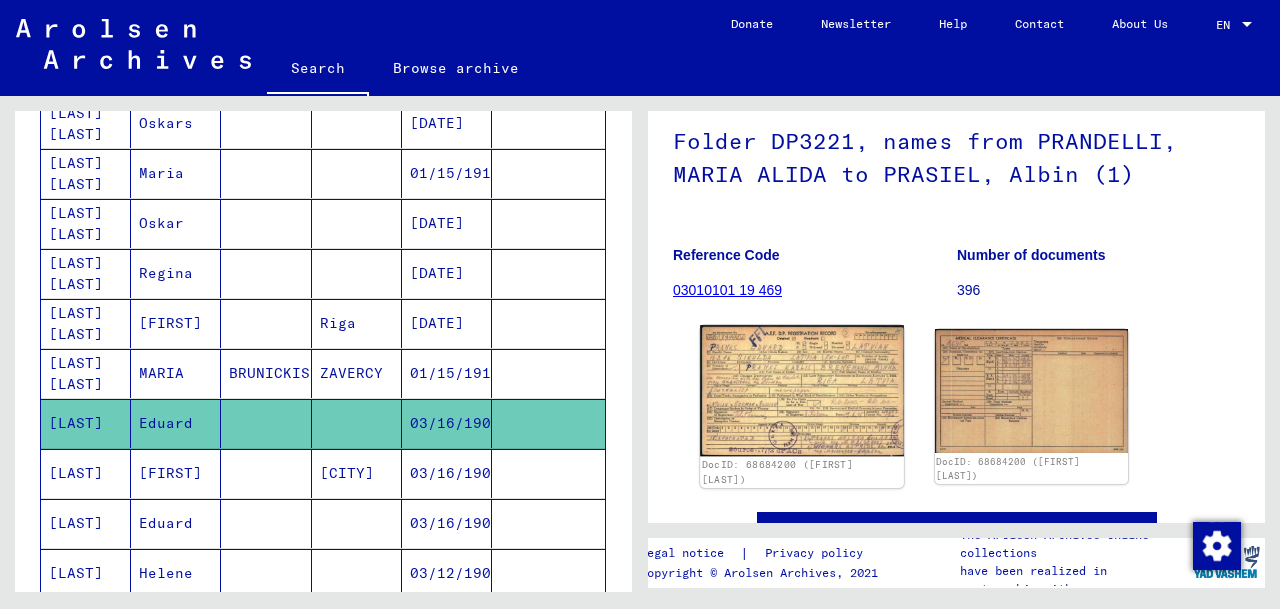 click 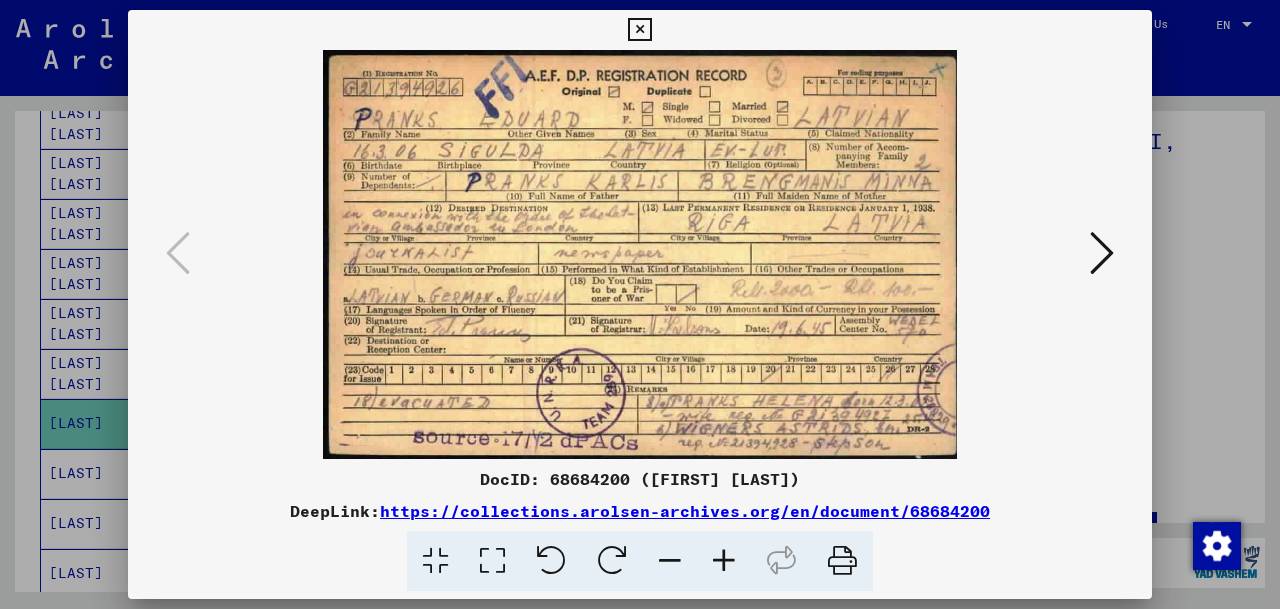 click at bounding box center (724, 561) 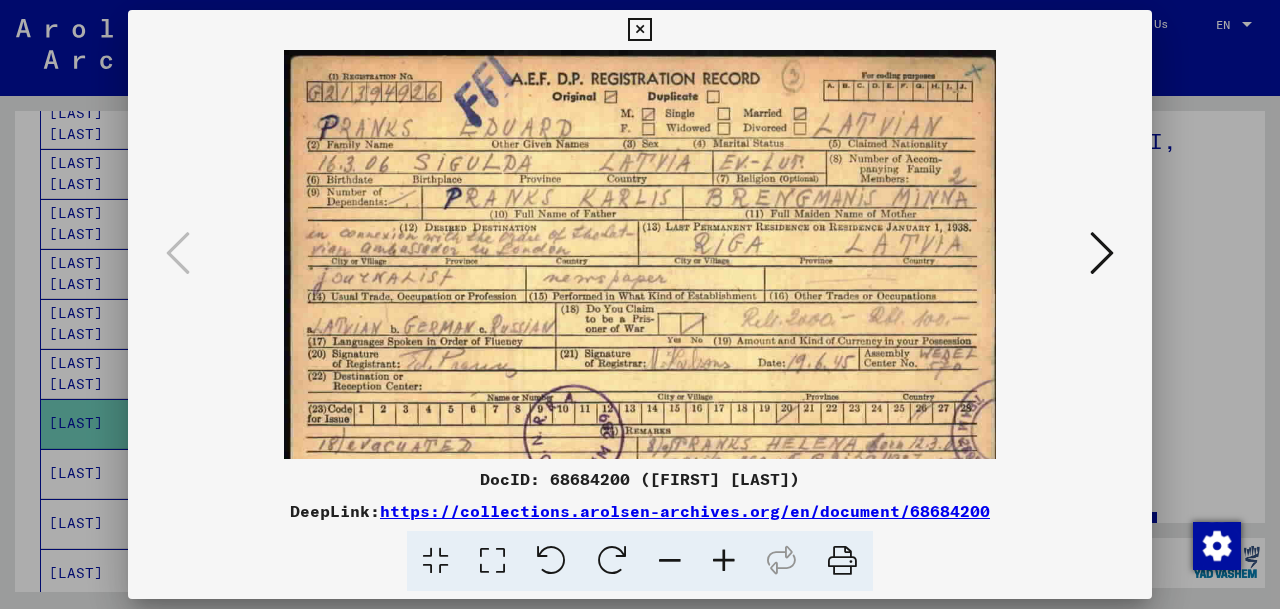 click at bounding box center [724, 561] 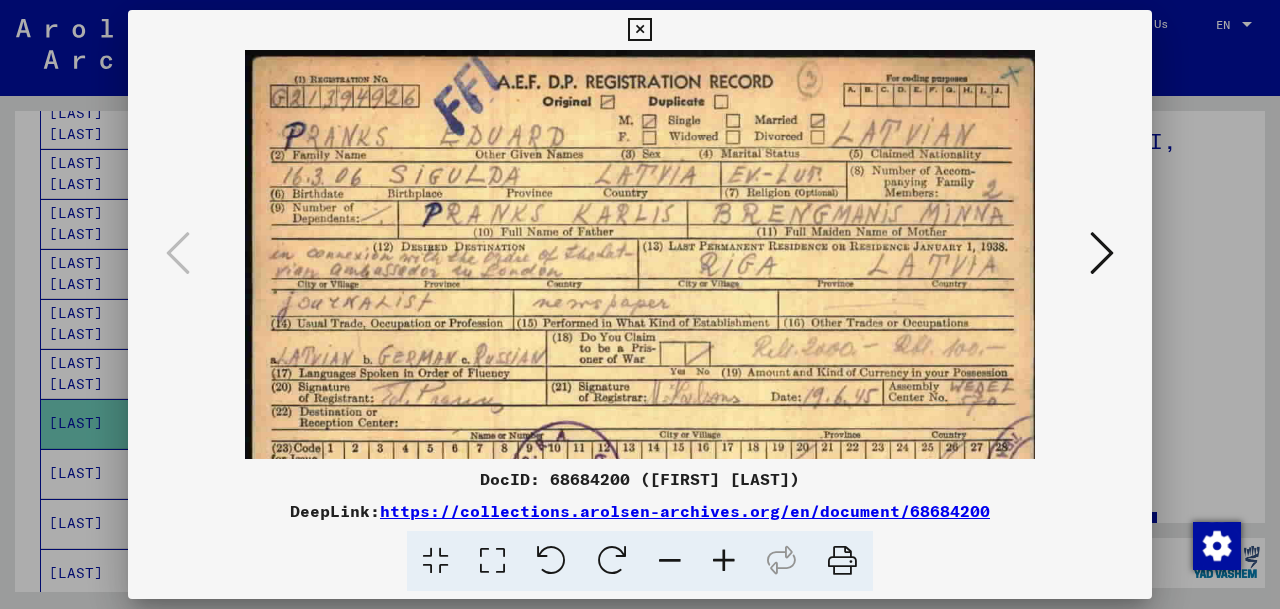 click at bounding box center (724, 561) 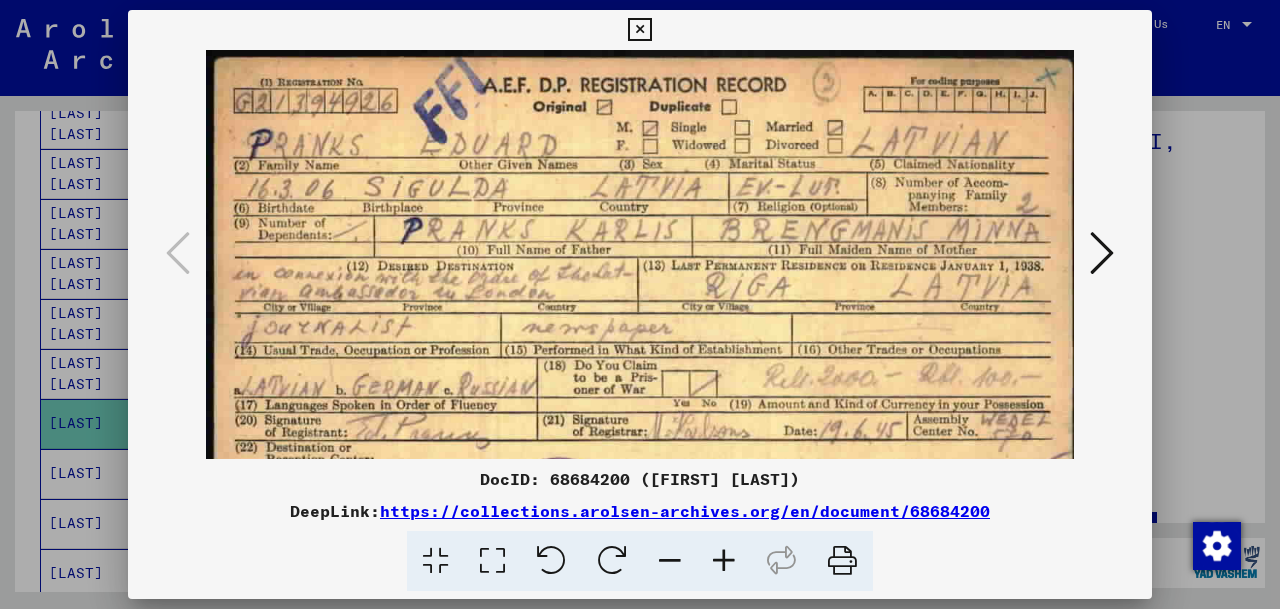 click at bounding box center [724, 561] 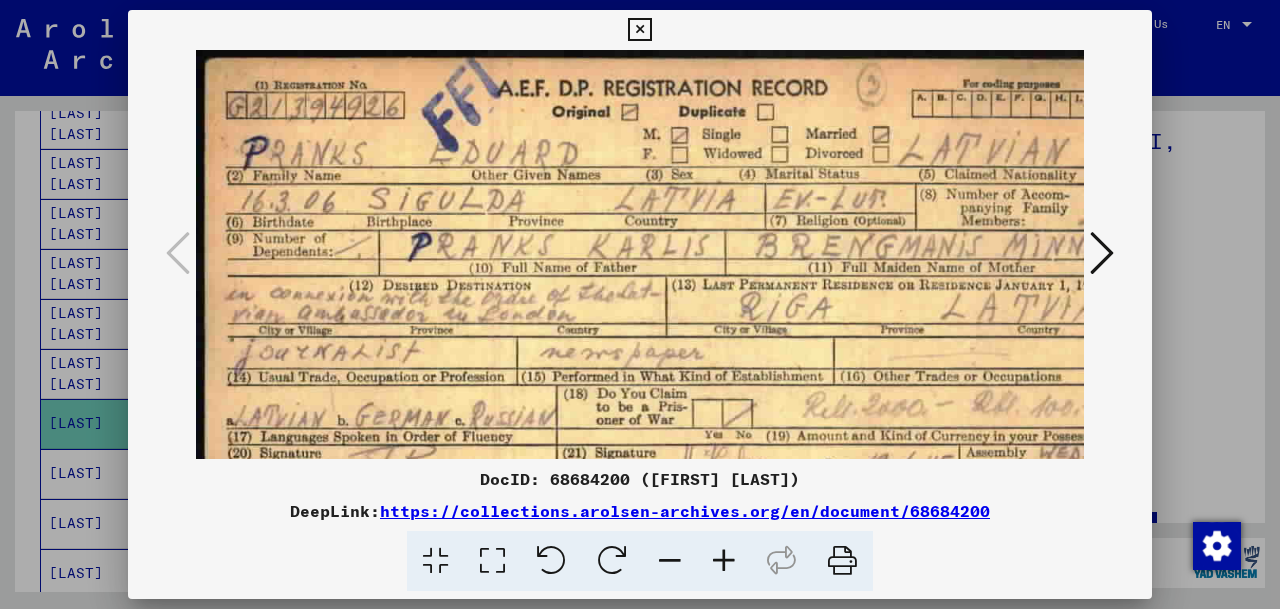 click at bounding box center (724, 561) 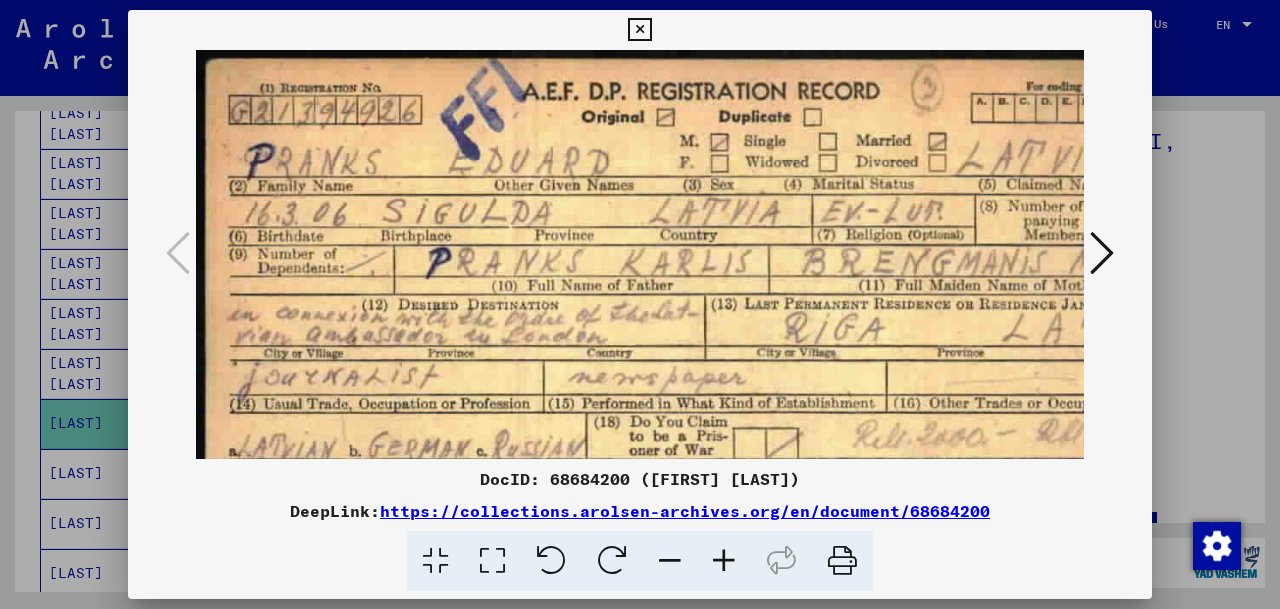click at bounding box center [724, 561] 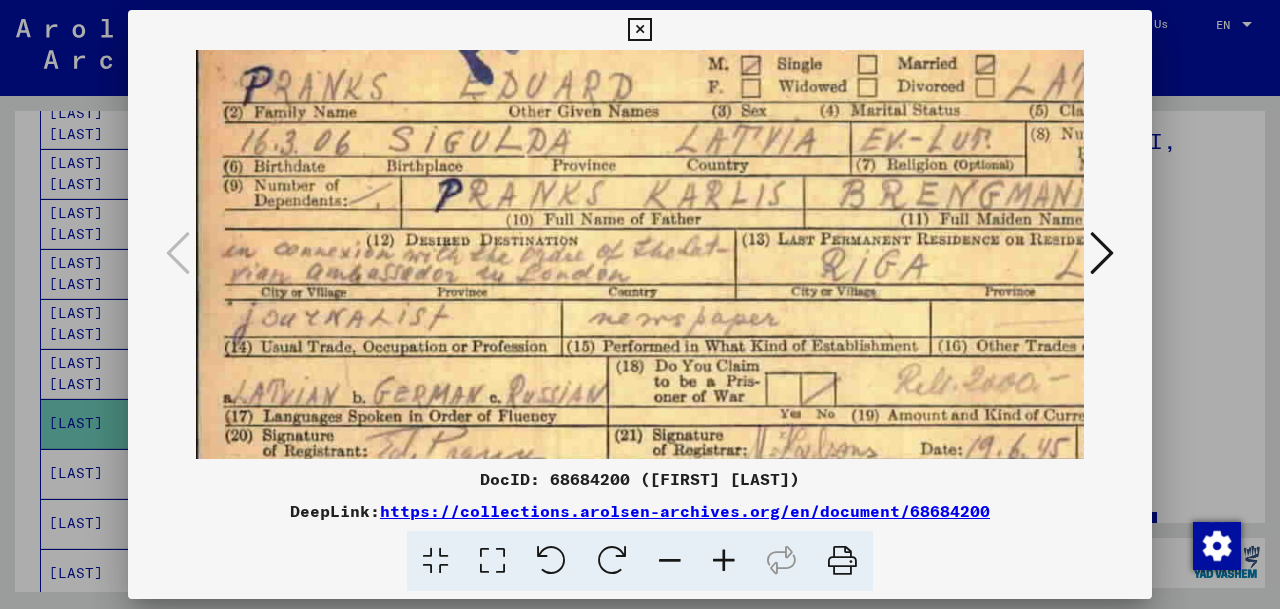 scroll, scrollTop: 84, scrollLeft: 2, axis: both 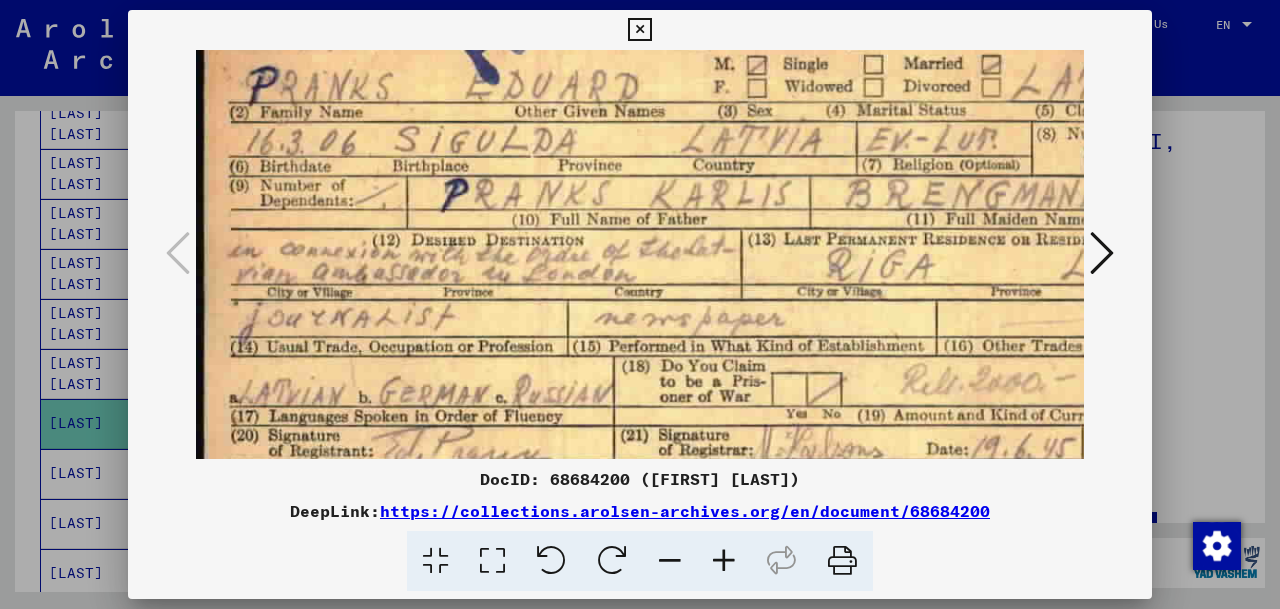 drag, startPoint x: 836, startPoint y: 347, endPoint x: 831, endPoint y: 263, distance: 84.14868 